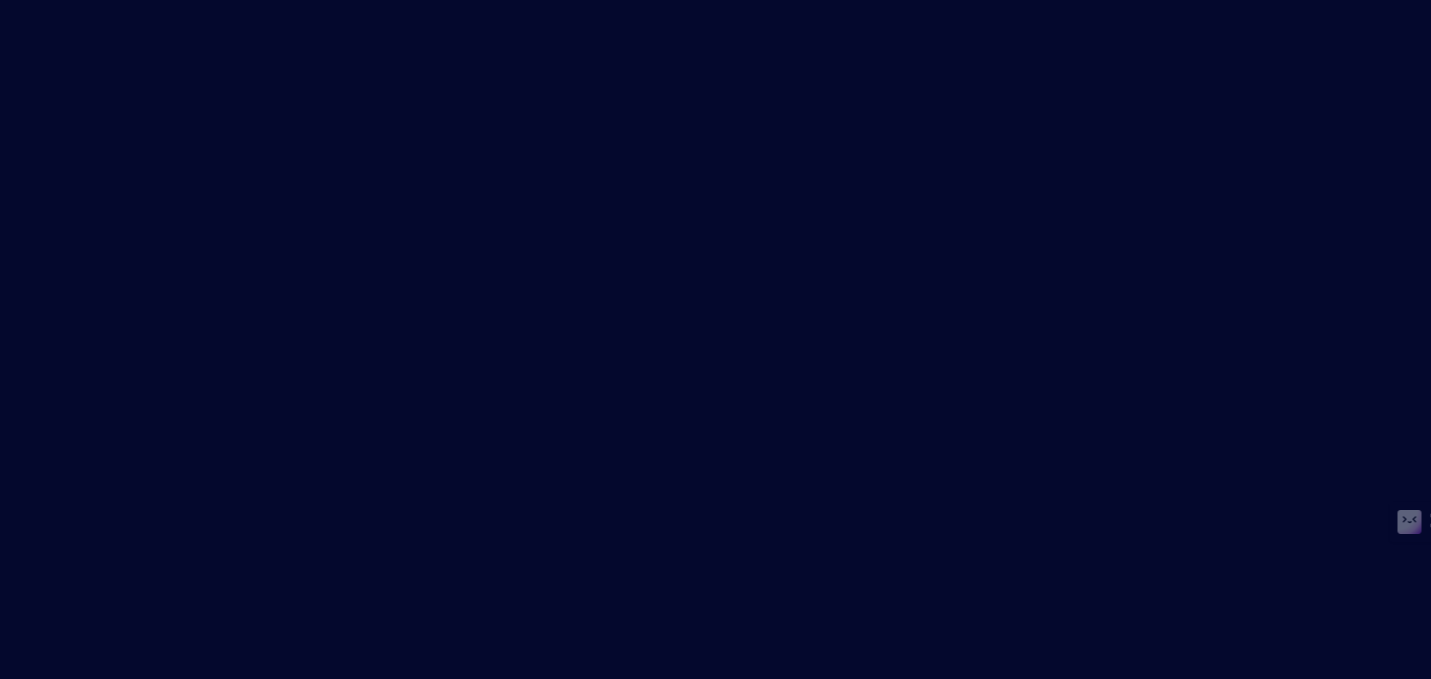 scroll, scrollTop: 0, scrollLeft: 0, axis: both 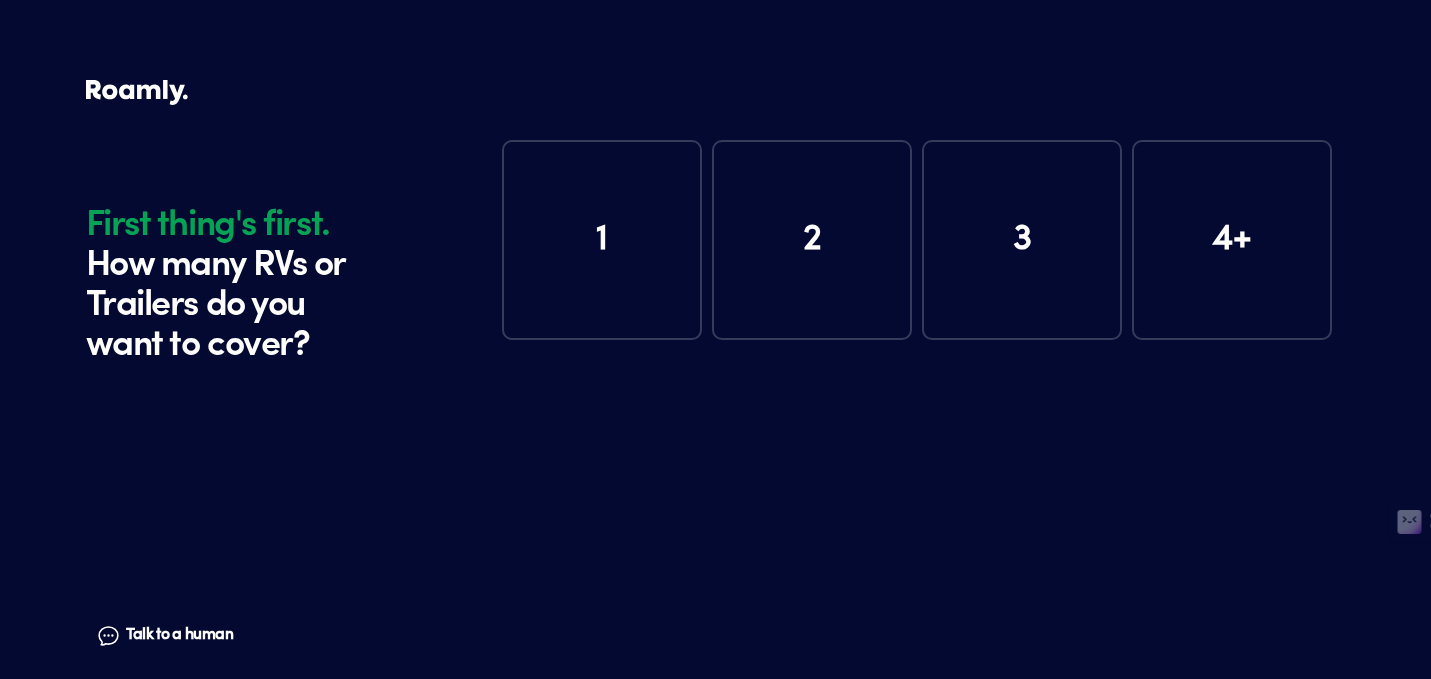 click on "1" at bounding box center (602, 240) 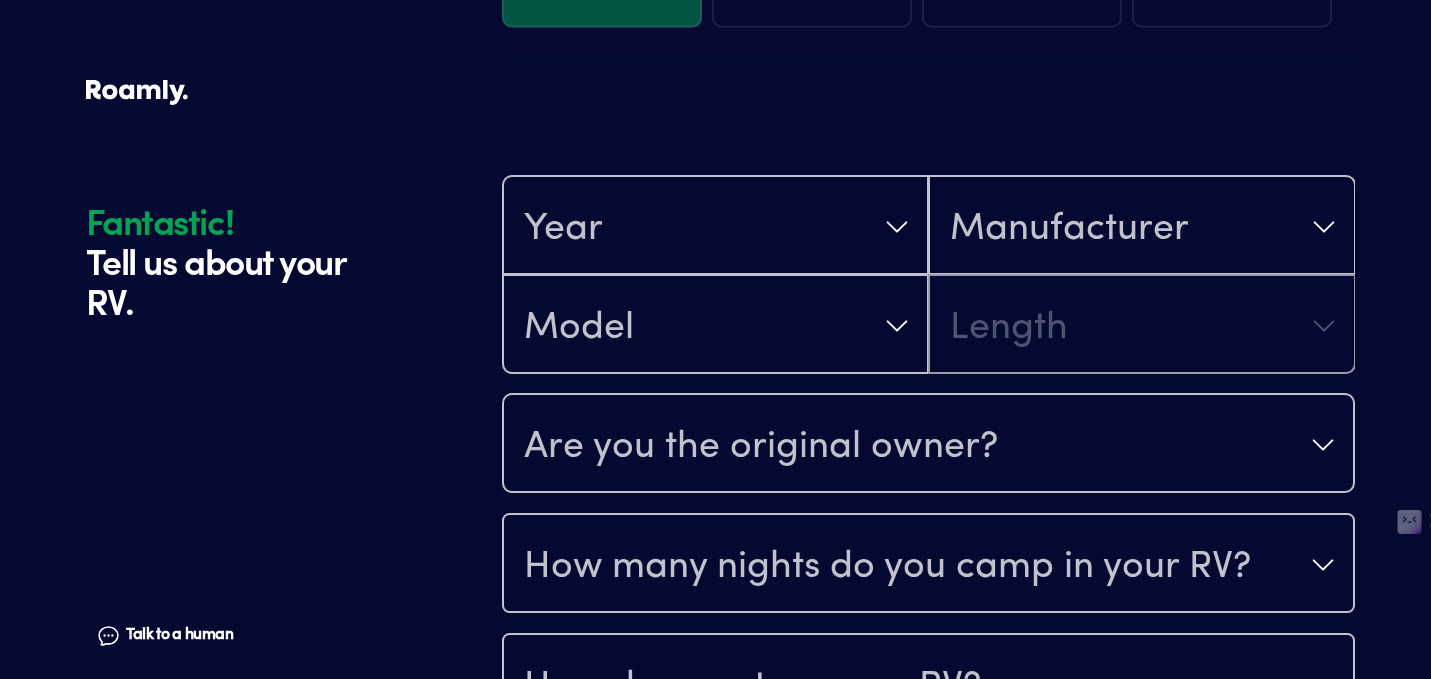 scroll, scrollTop: 390, scrollLeft: 0, axis: vertical 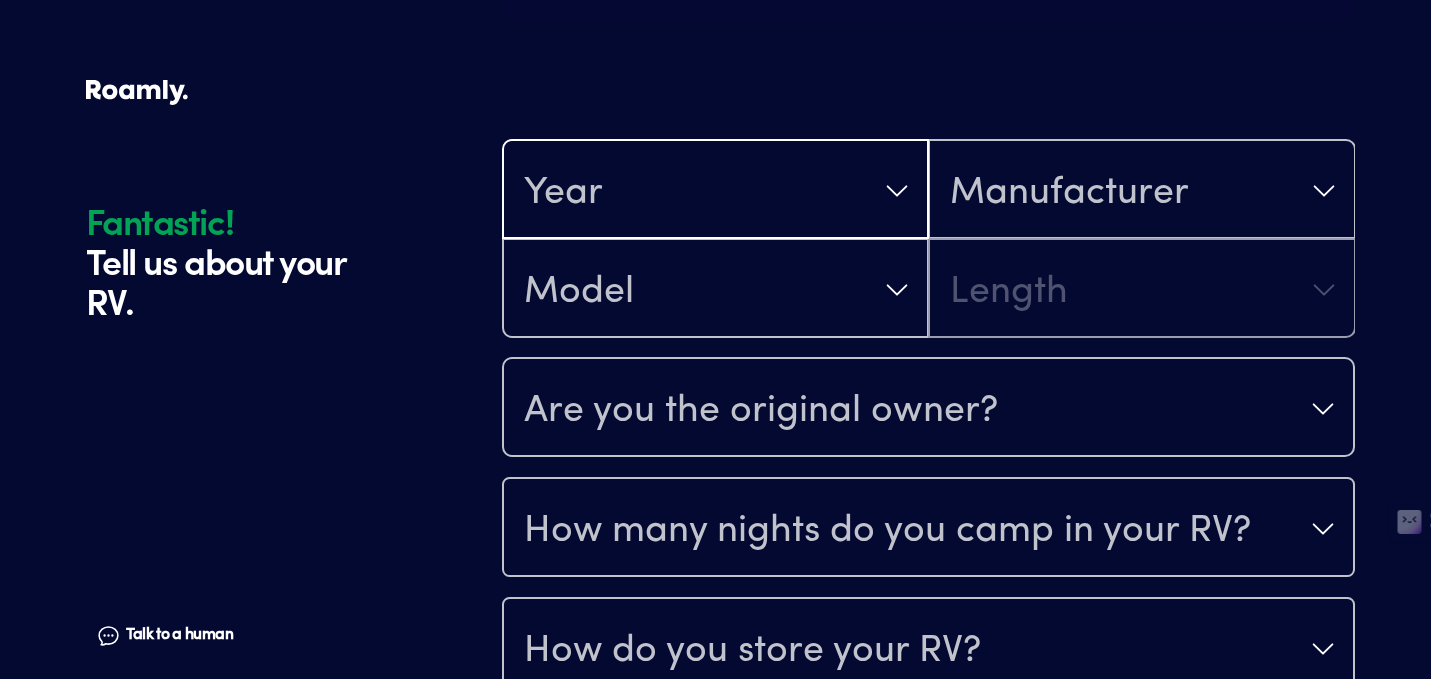 click on "Year" at bounding box center (715, 191) 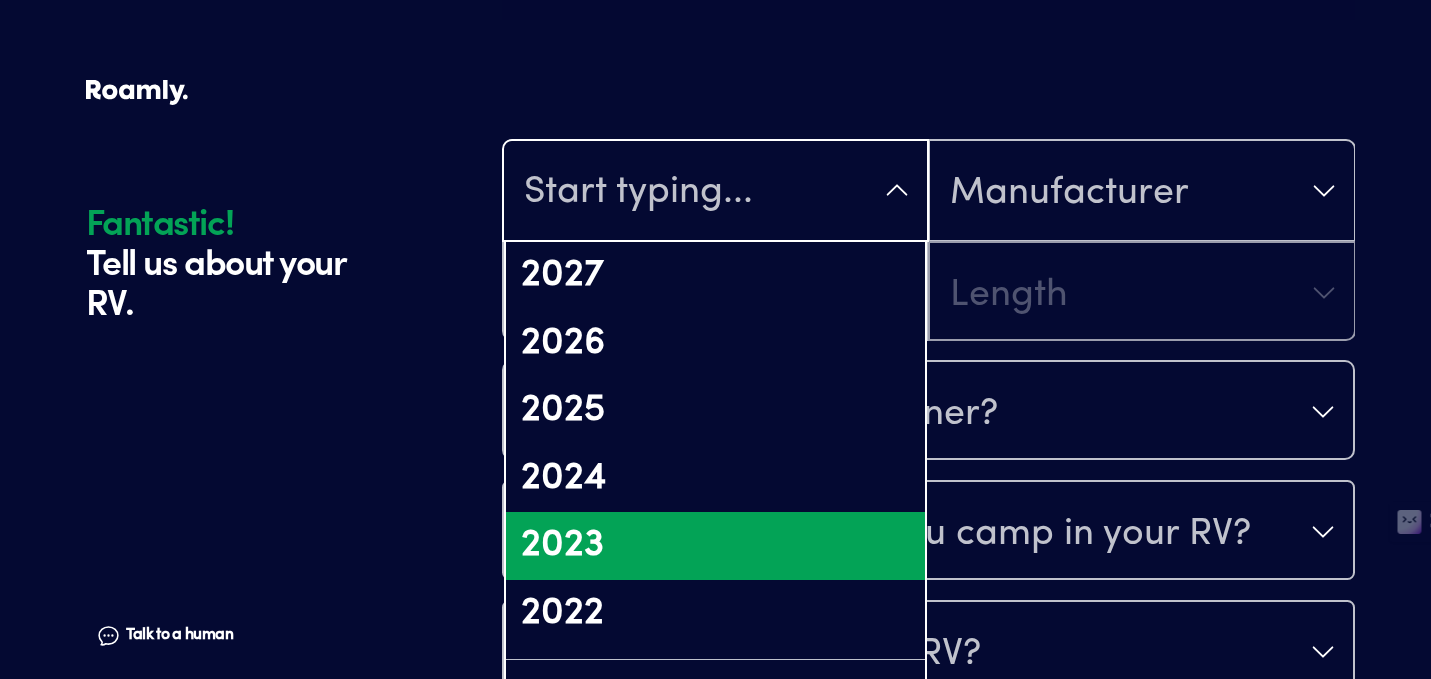 click on "2023" at bounding box center [715, 546] 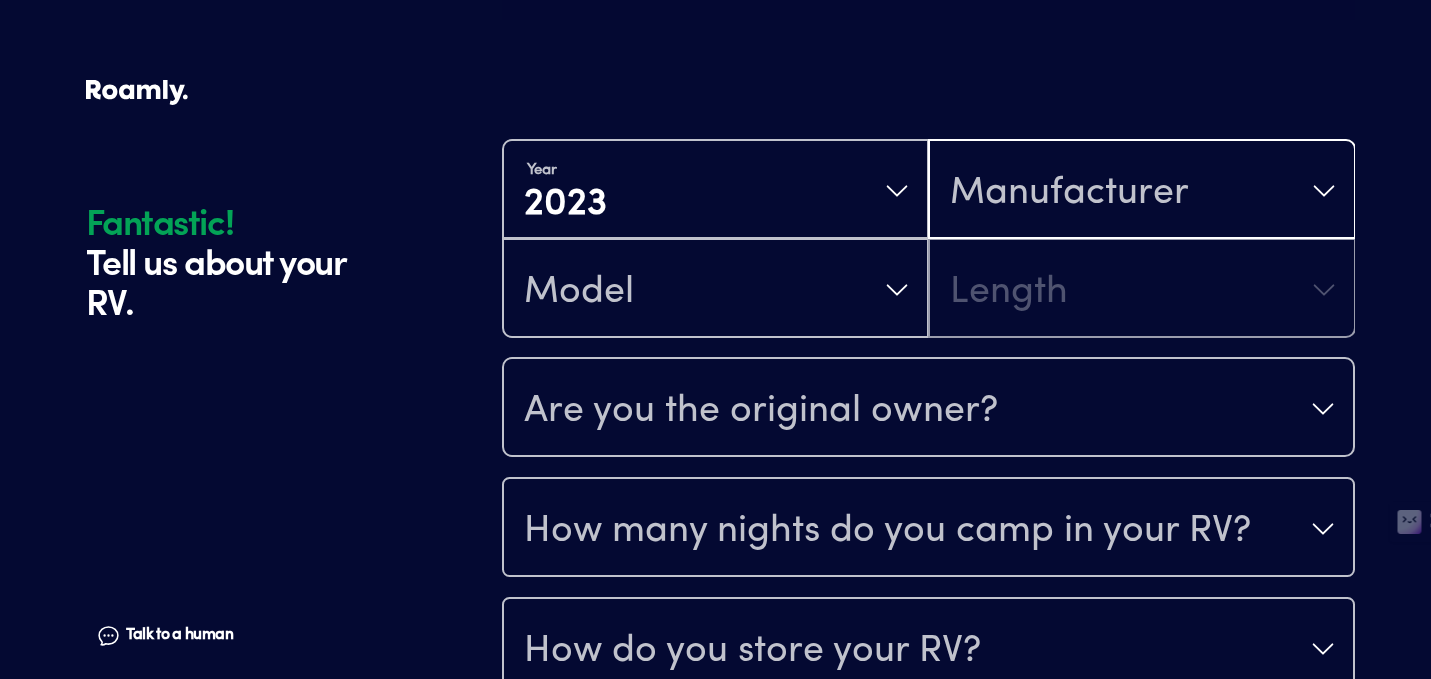click on "Manufacturer" at bounding box center (1069, 193) 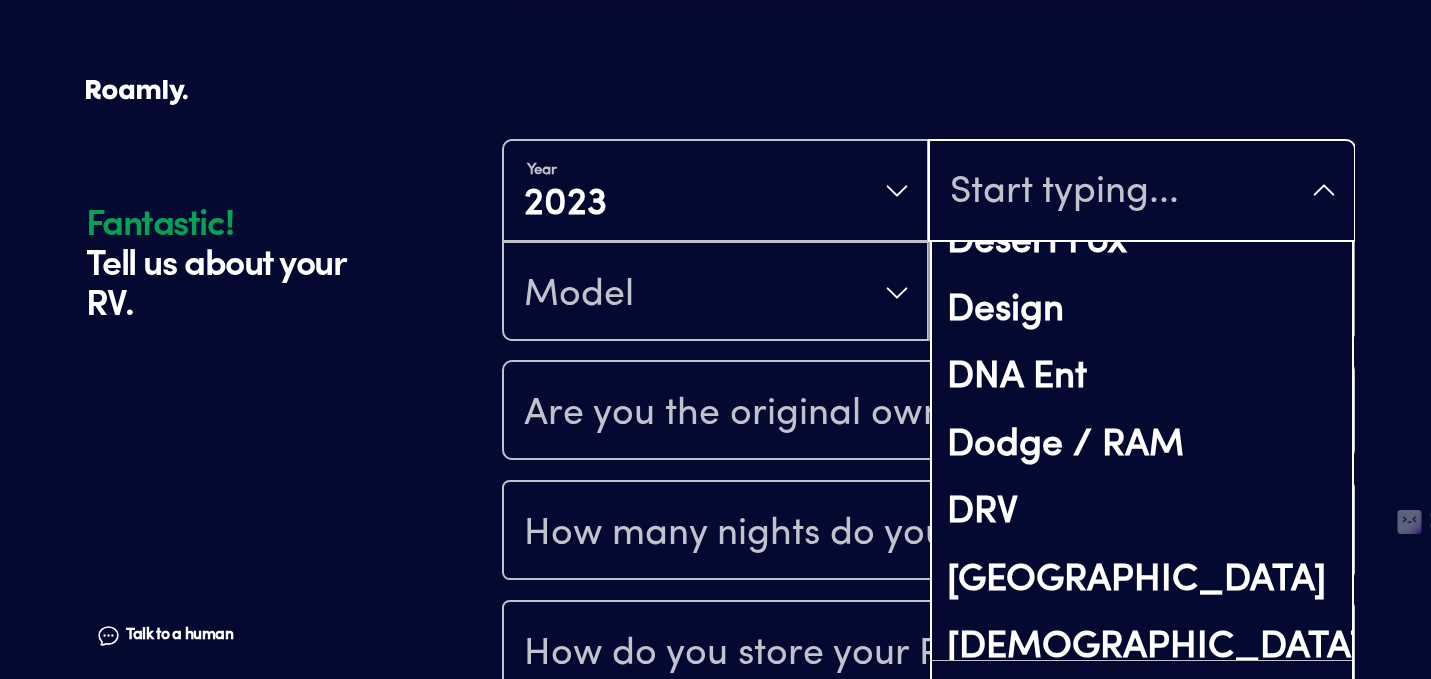 scroll, scrollTop: 3264, scrollLeft: 0, axis: vertical 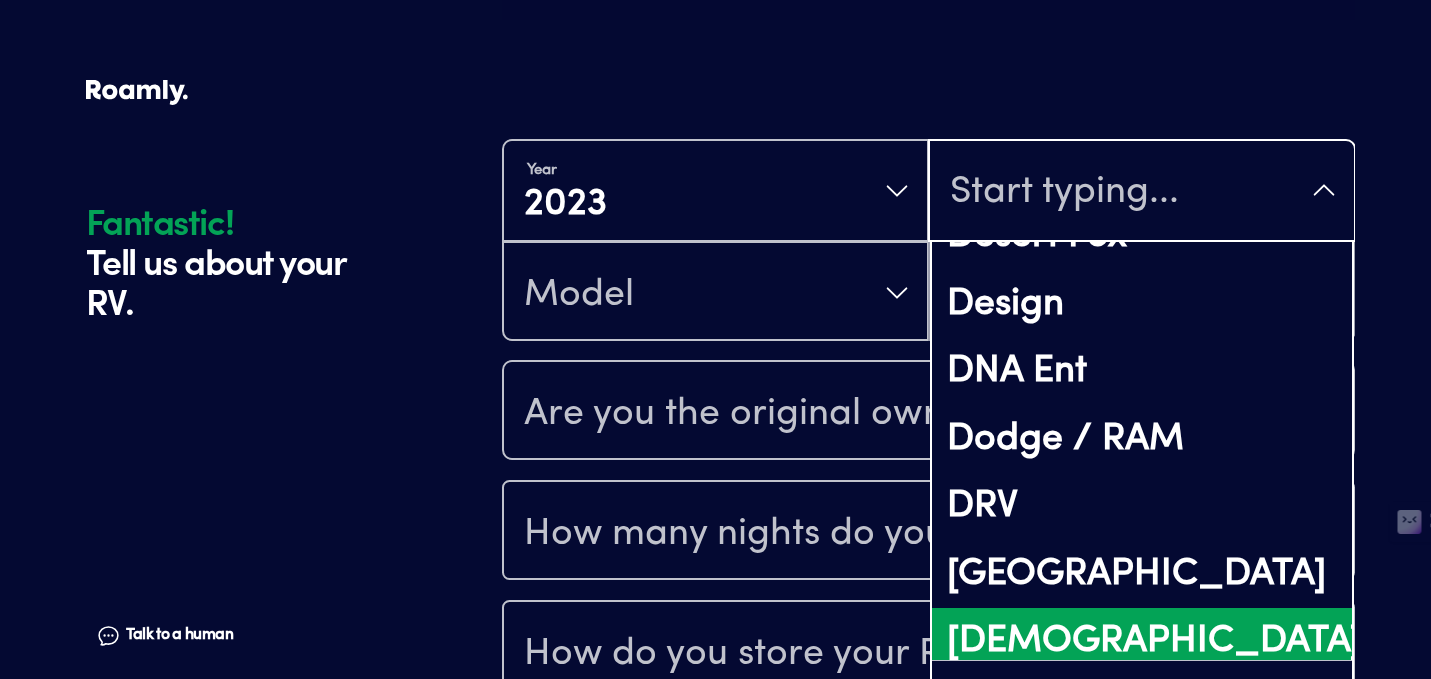 click on "[DEMOGRAPHIC_DATA]" at bounding box center [1141, 642] 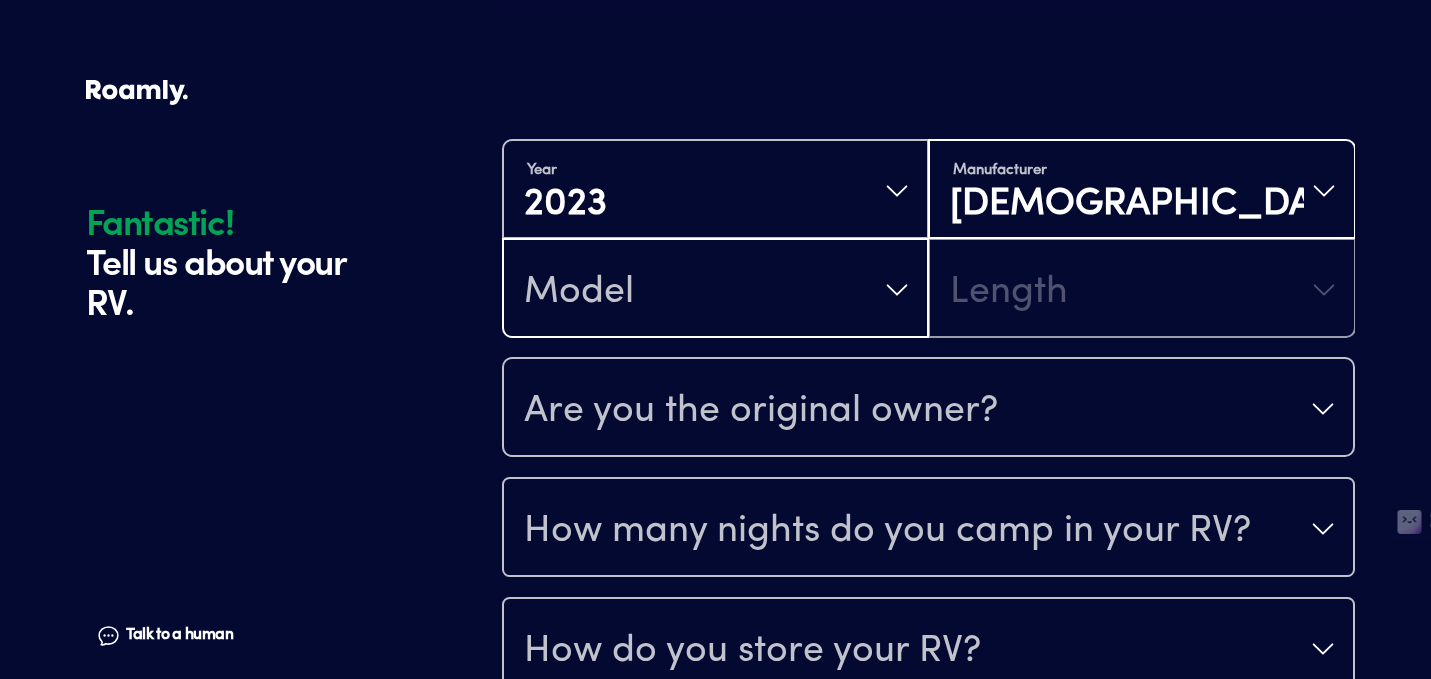 click on "Model" at bounding box center [715, 290] 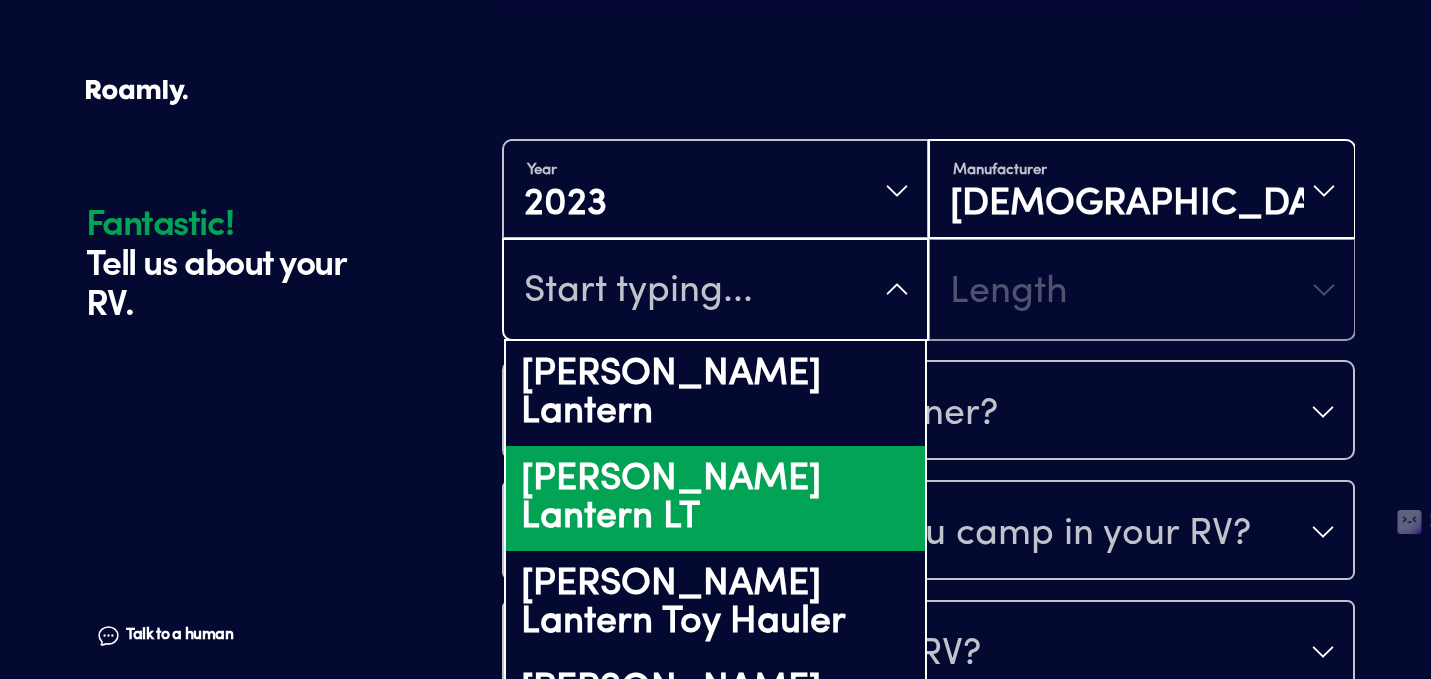 scroll, scrollTop: 362, scrollLeft: 0, axis: vertical 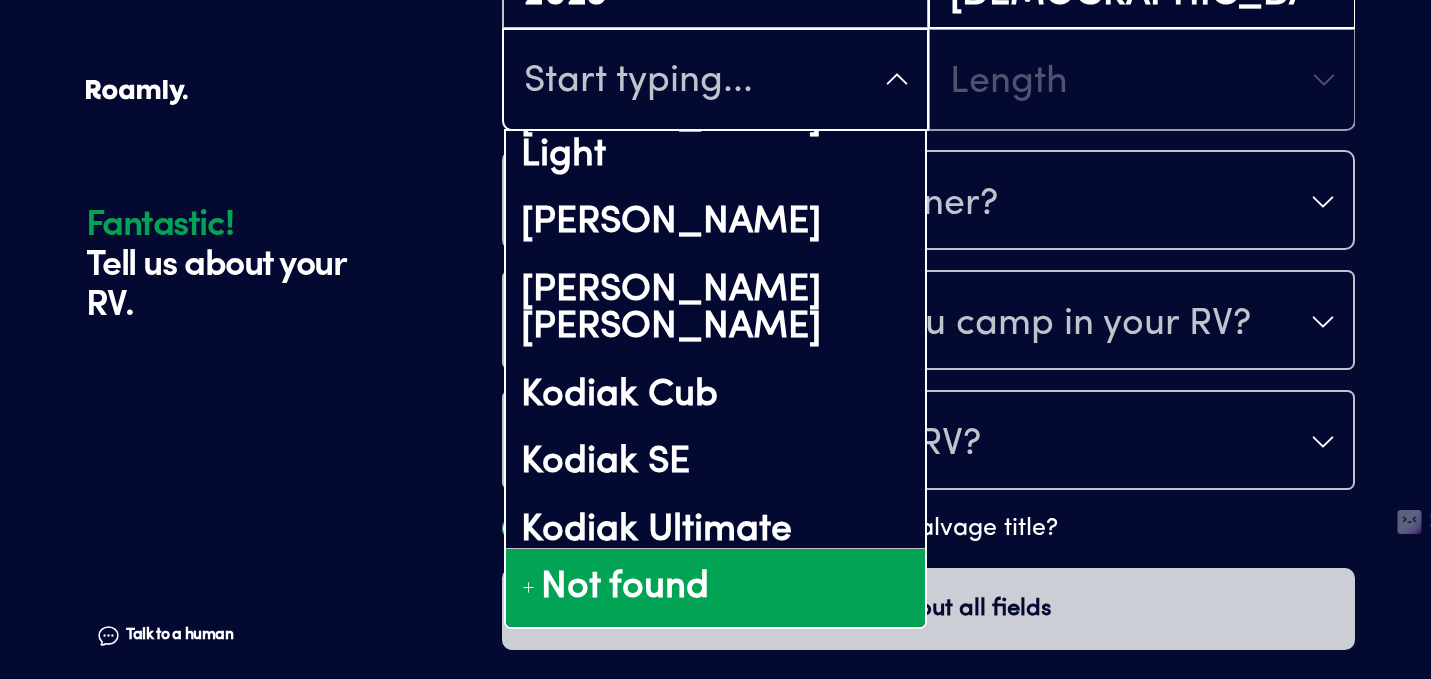 click on "Not found" at bounding box center [625, 589] 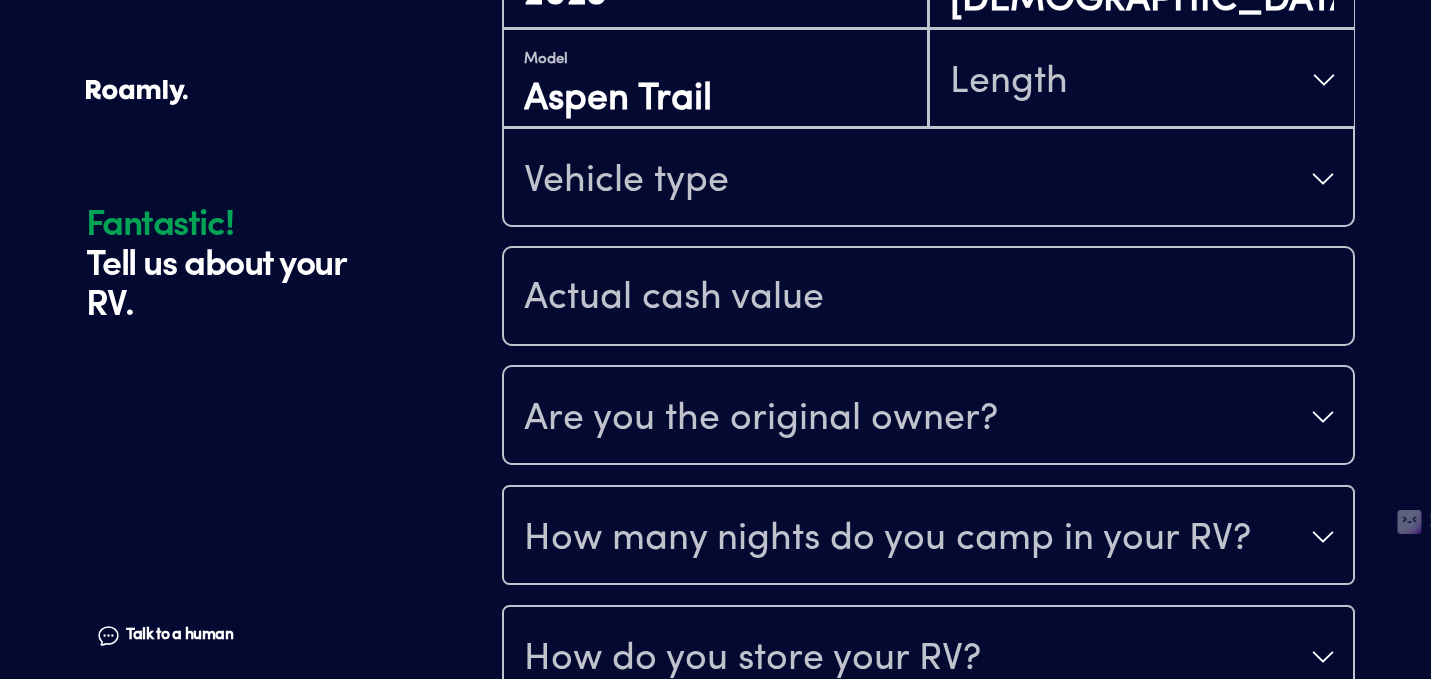 type on "Aspen Trail" 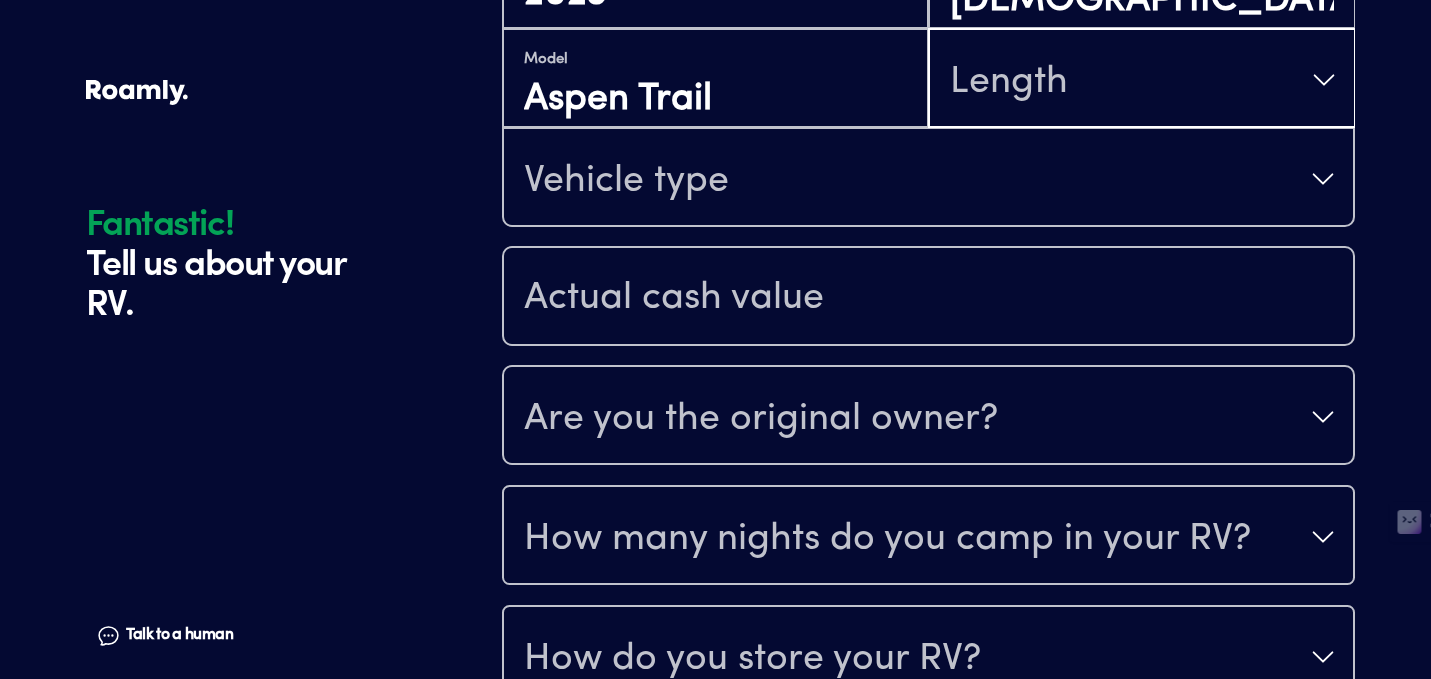 click on "Length" at bounding box center [1141, 80] 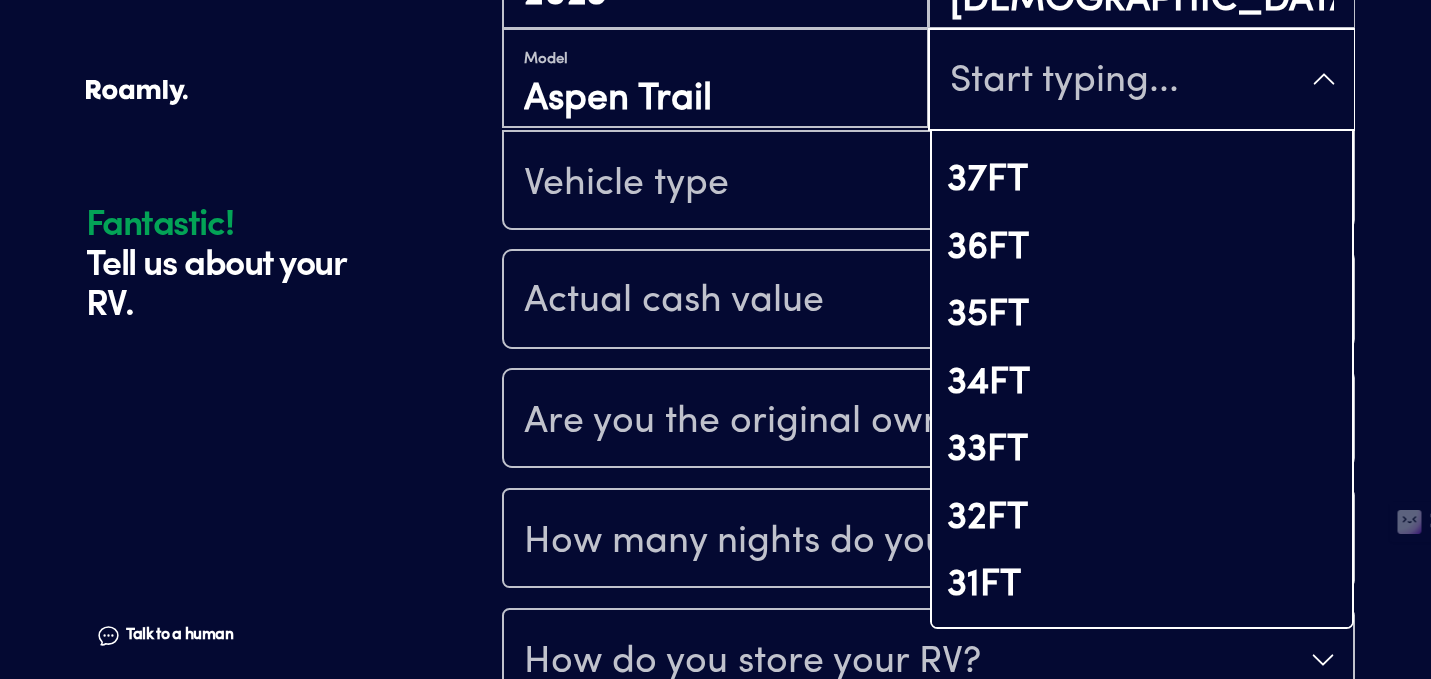 scroll, scrollTop: 591, scrollLeft: 0, axis: vertical 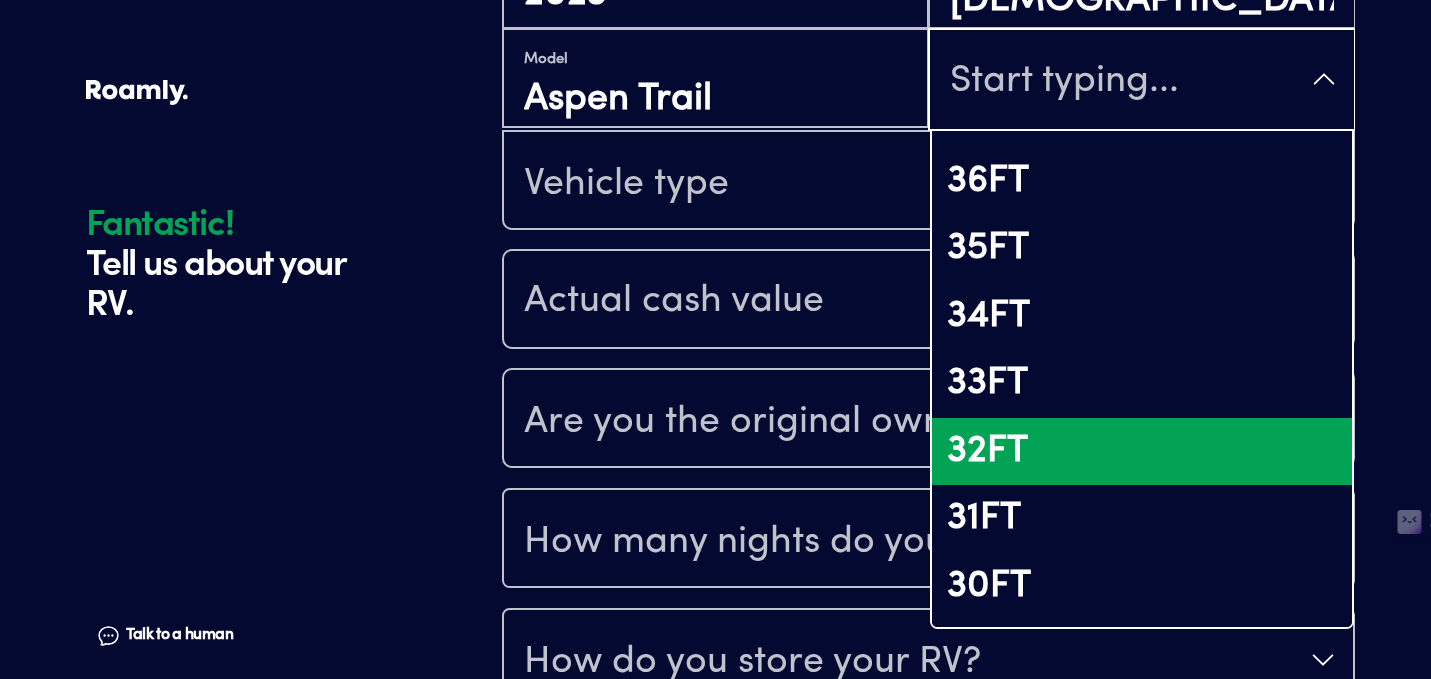 click on "32FT" at bounding box center (1141, 452) 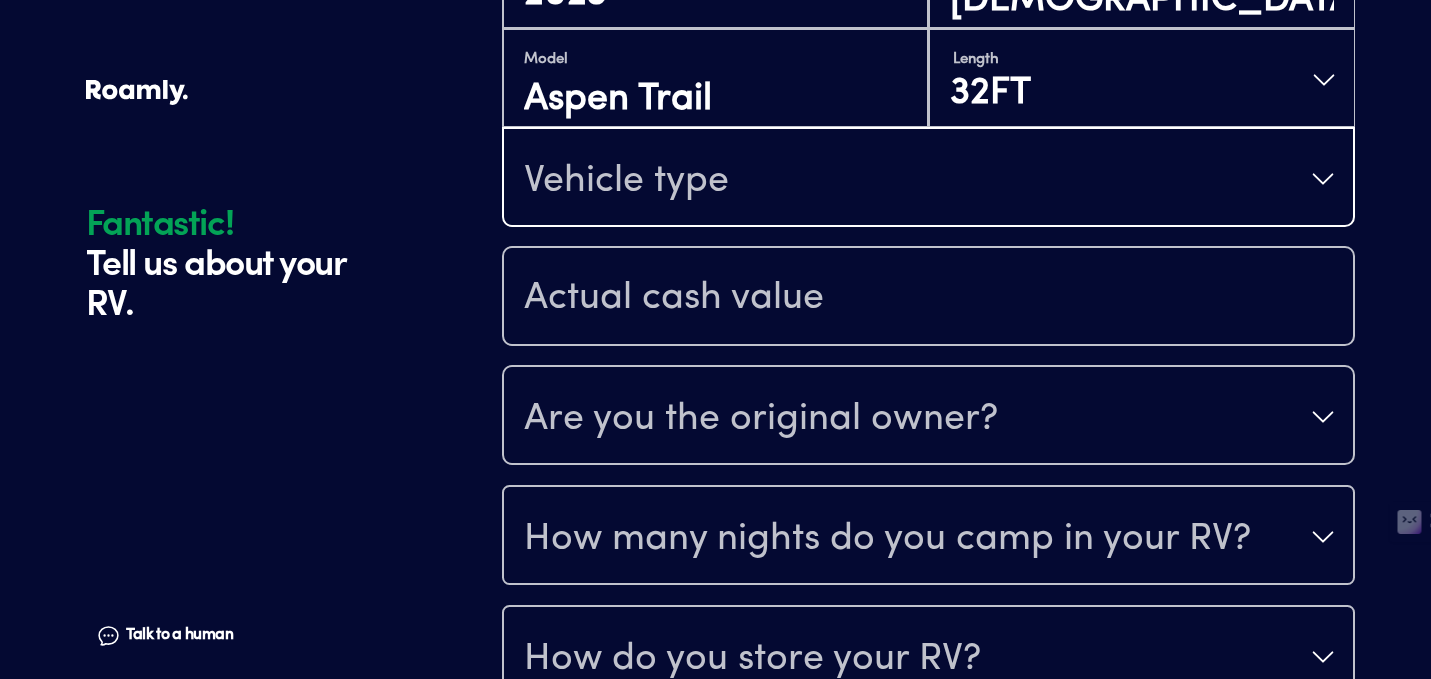 click on "Vehicle type" at bounding box center (928, 179) 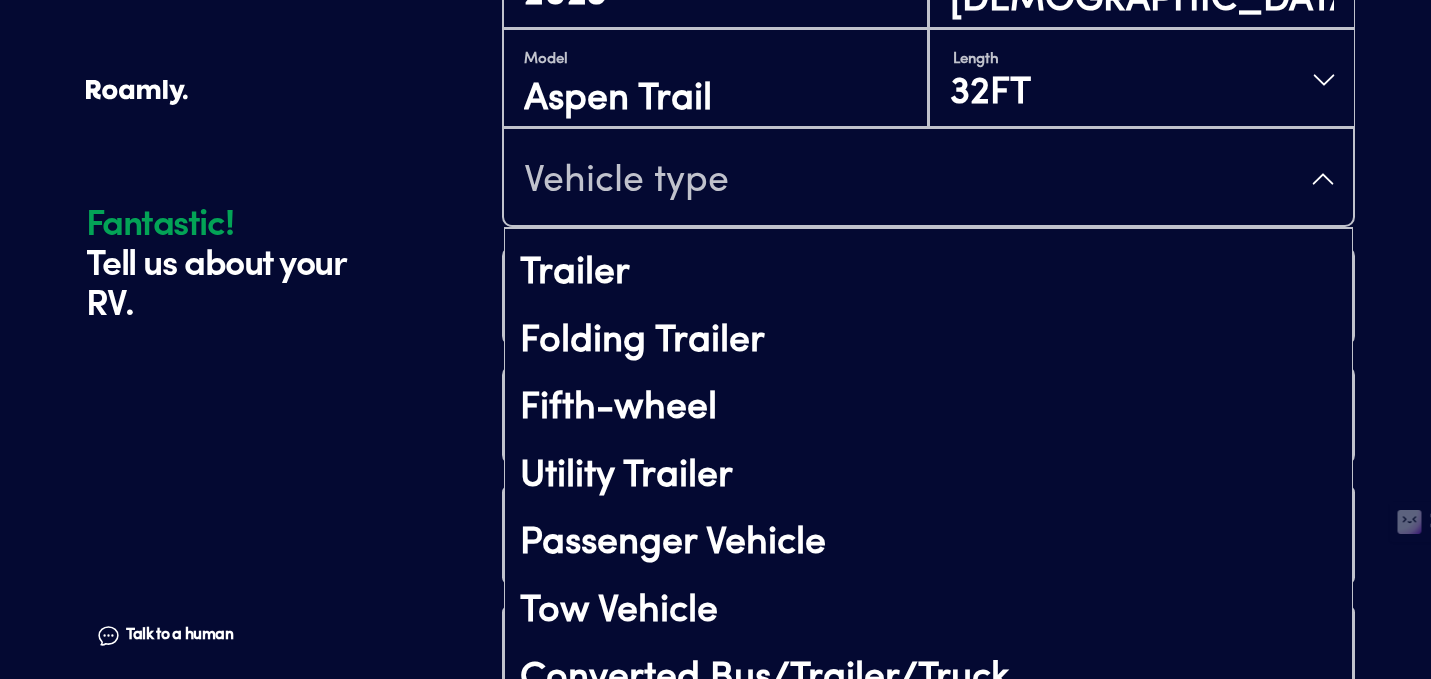 scroll, scrollTop: 448, scrollLeft: 0, axis: vertical 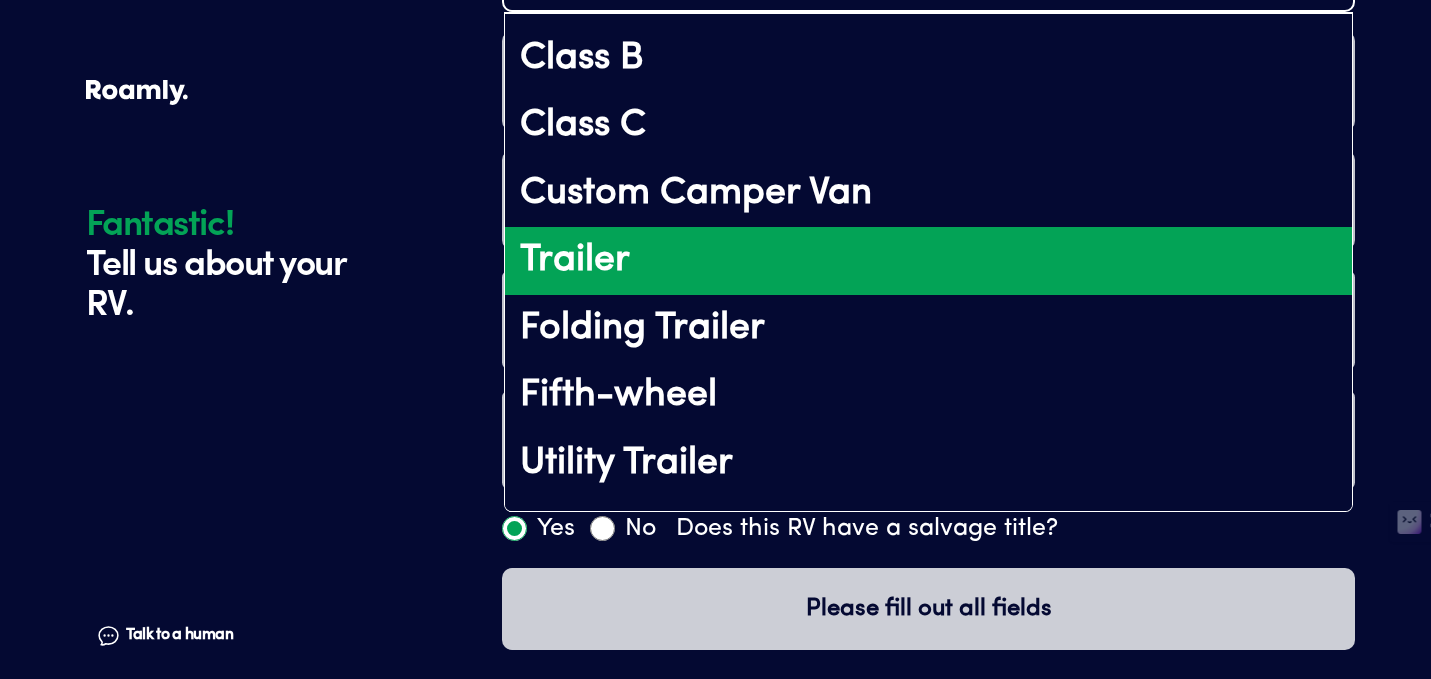 click on "Trailer" at bounding box center (928, 261) 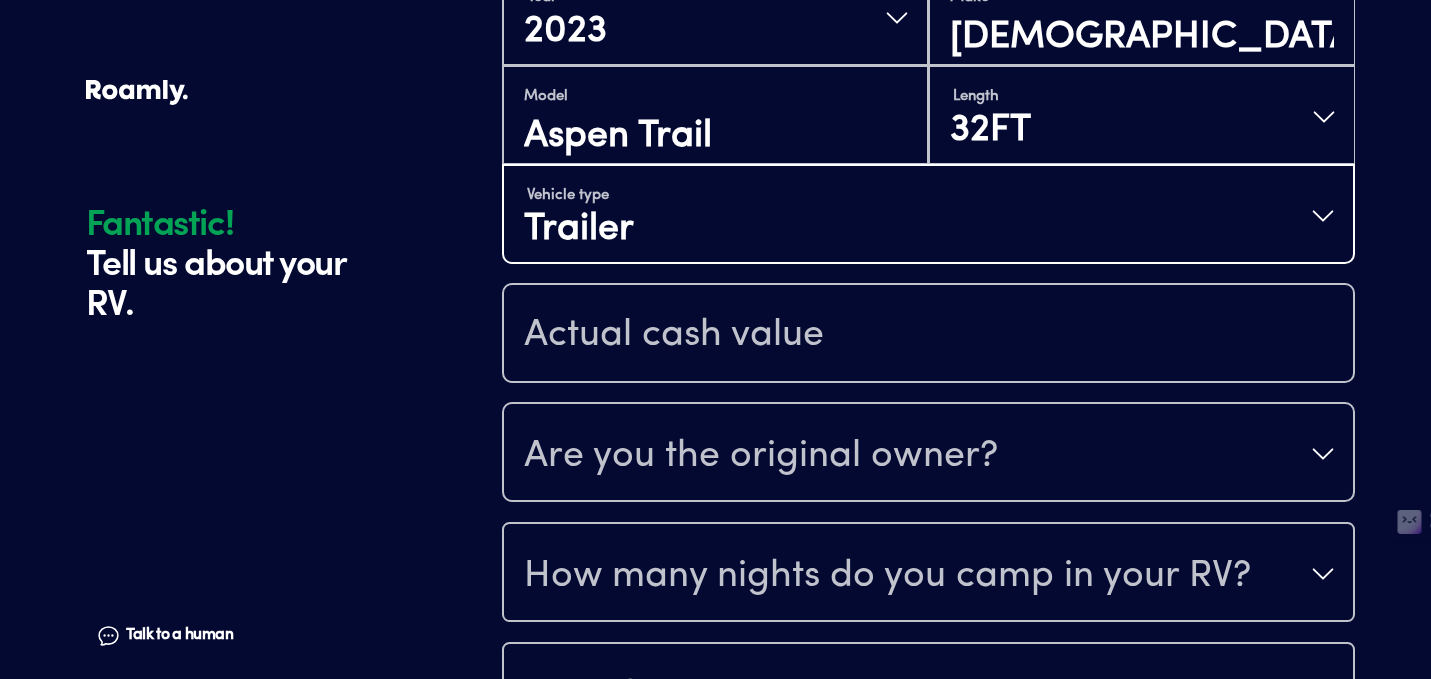 scroll, scrollTop: 567, scrollLeft: 0, axis: vertical 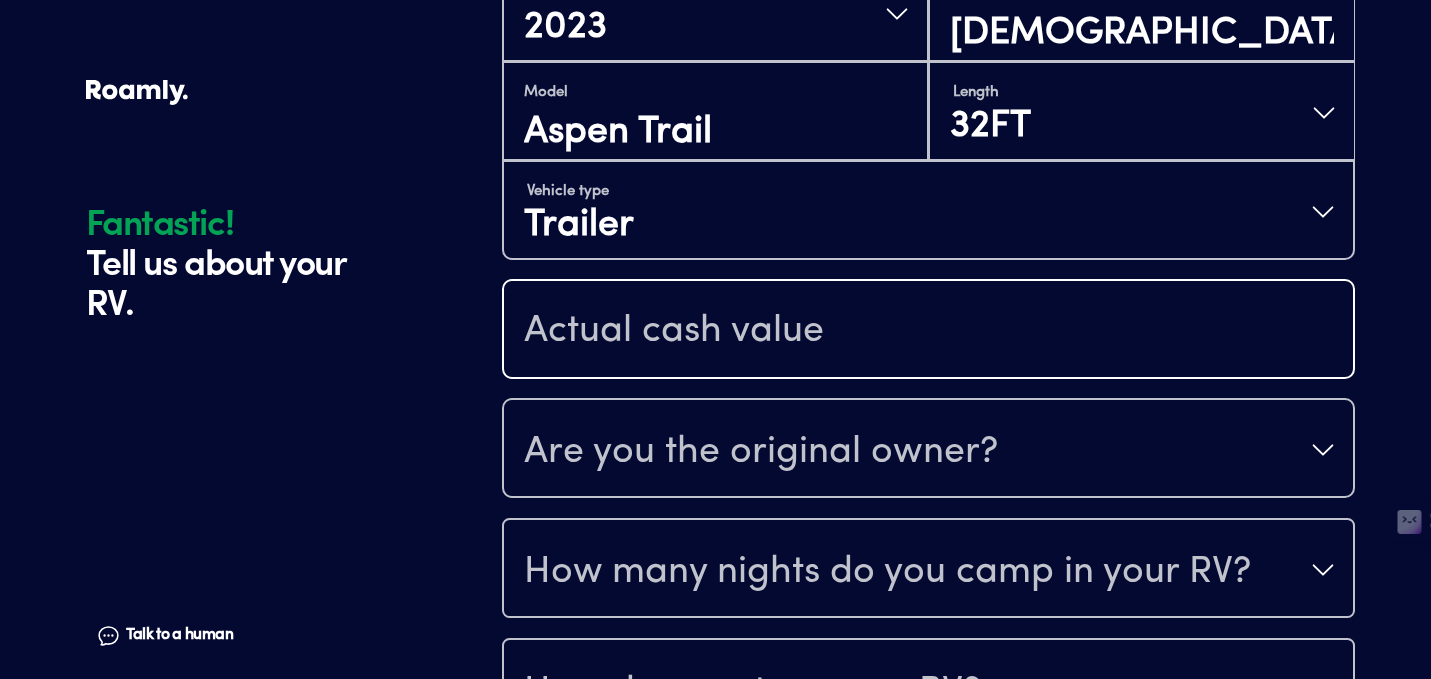 click at bounding box center [928, 331] 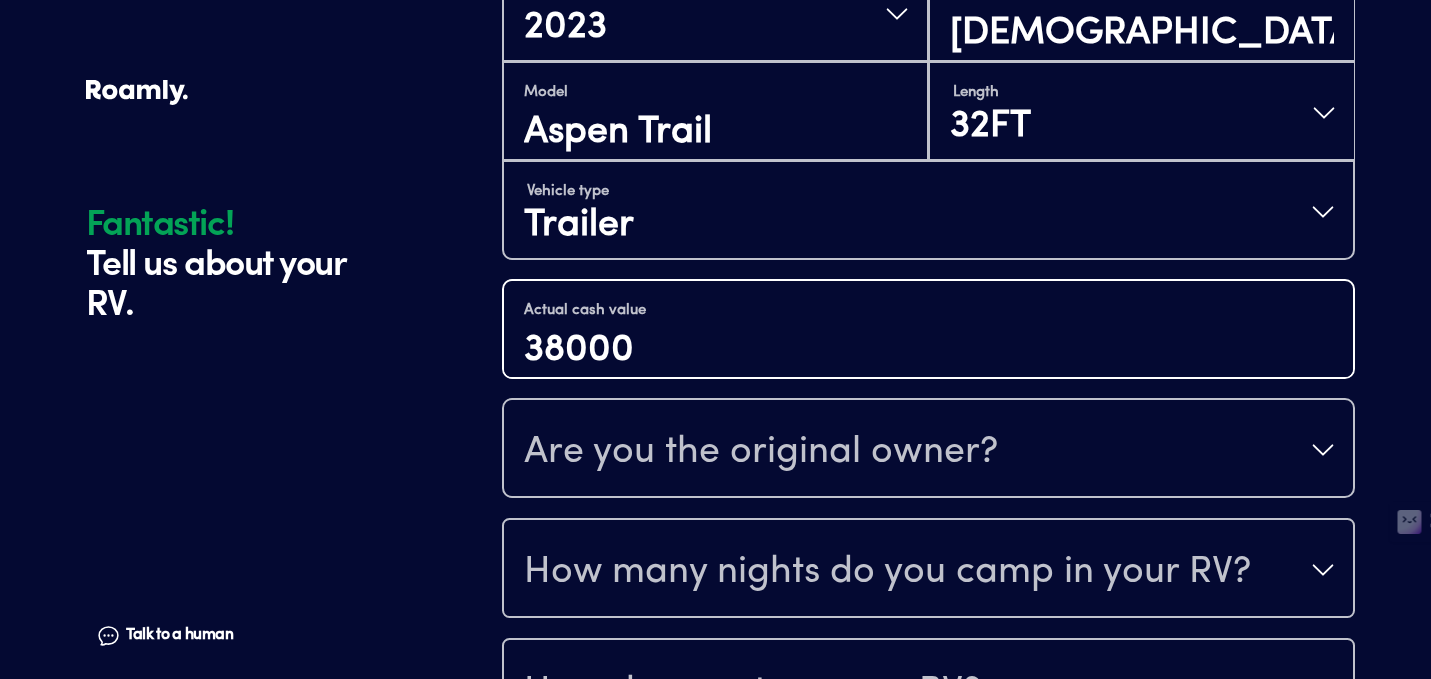 type on "38000" 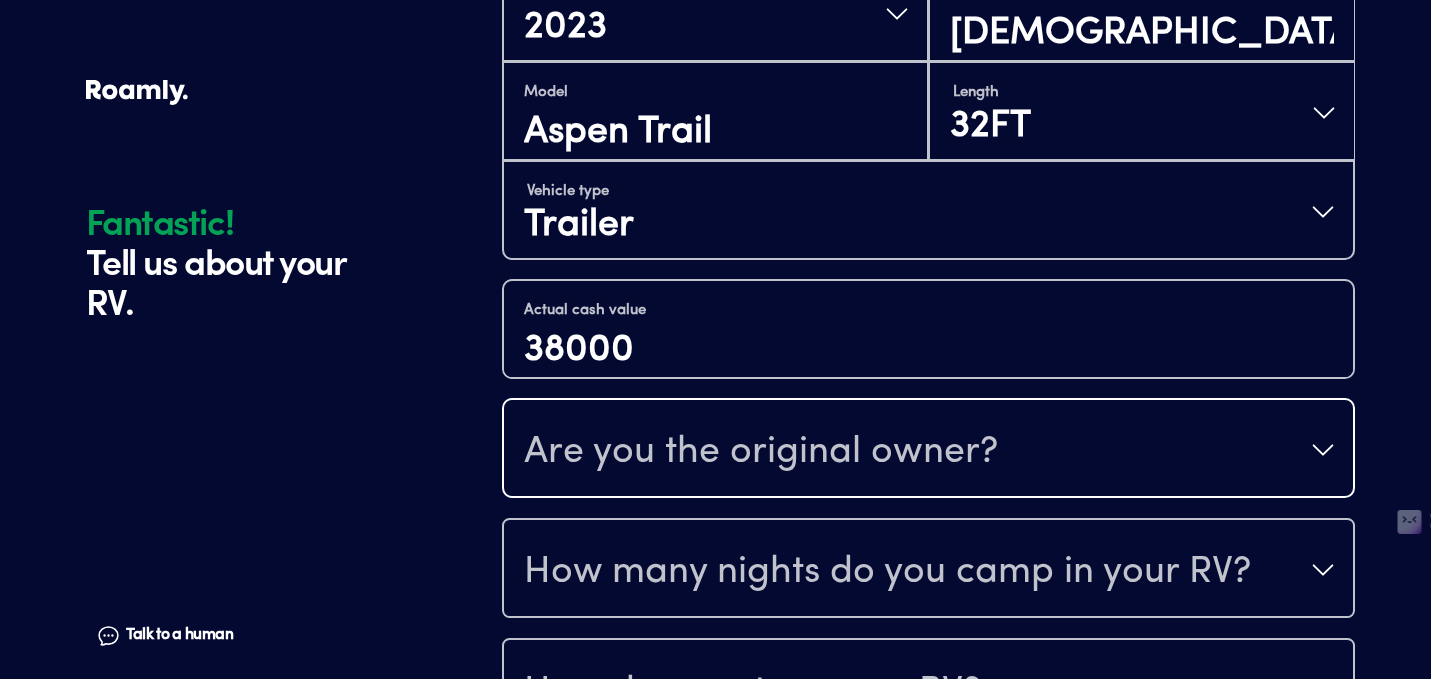 click on "Are you the original owner?" at bounding box center (928, 450) 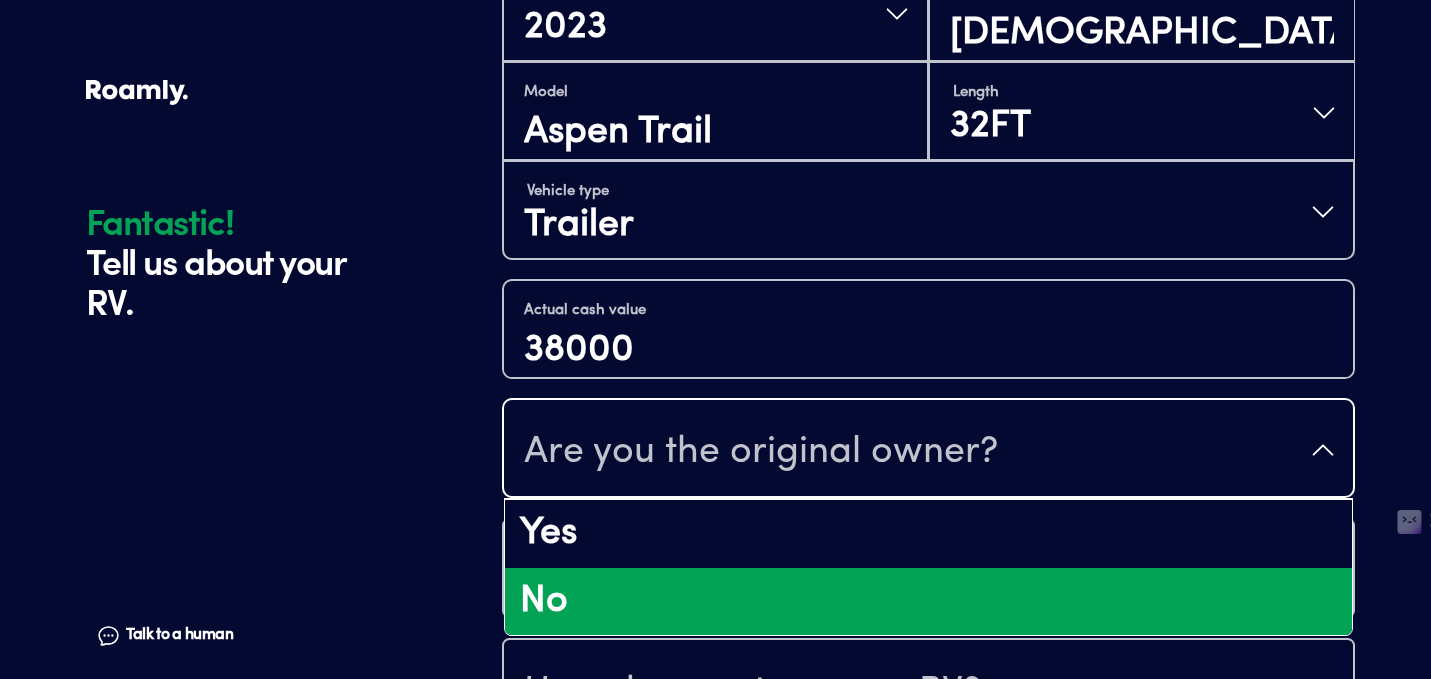 click on "No" at bounding box center [928, 602] 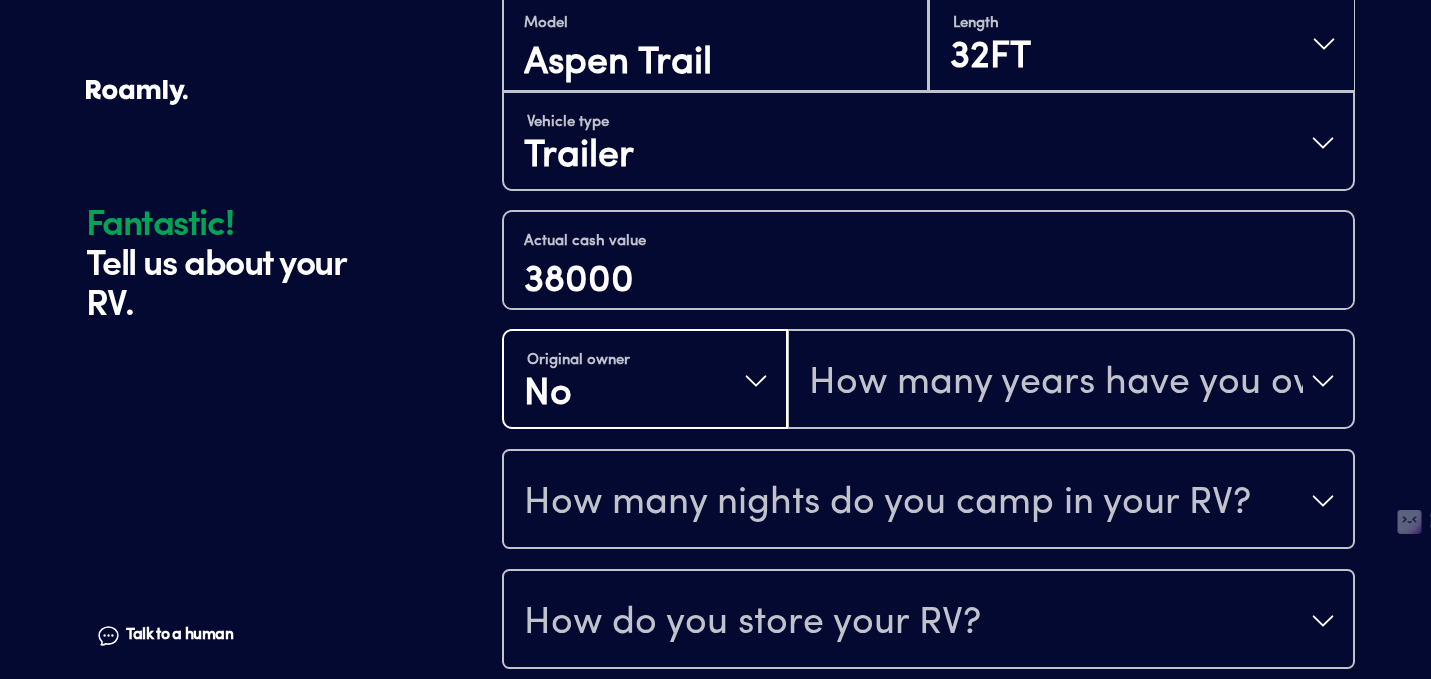 scroll, scrollTop: 654, scrollLeft: 0, axis: vertical 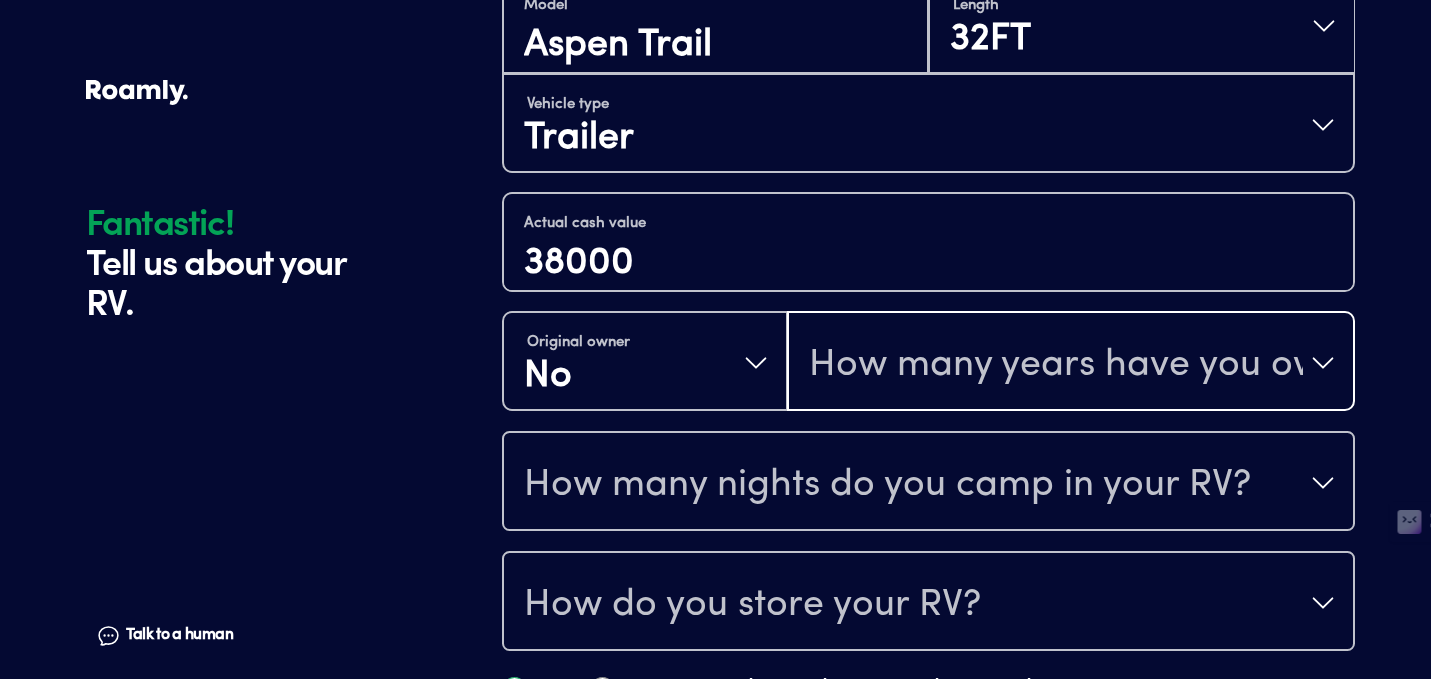 click on "How many years have you owned it?" at bounding box center (1071, 363) 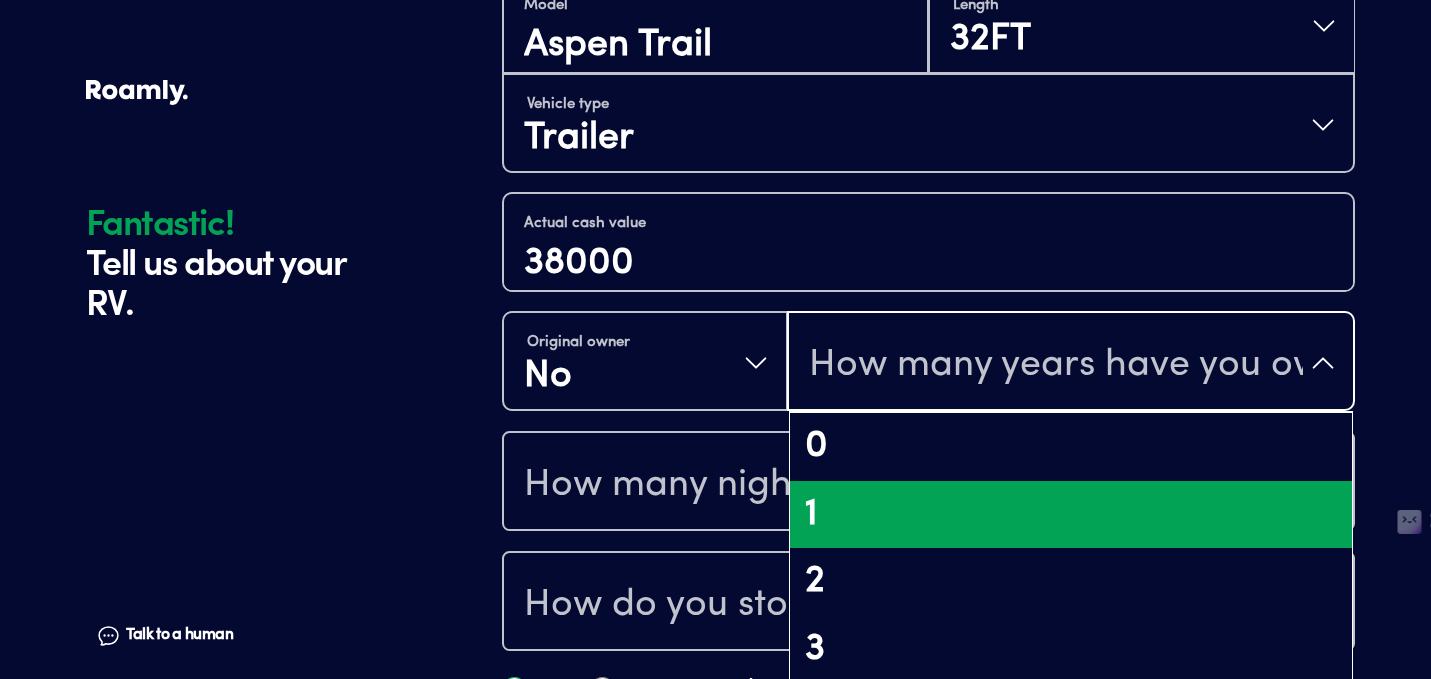 click on "1" at bounding box center [1071, 515] 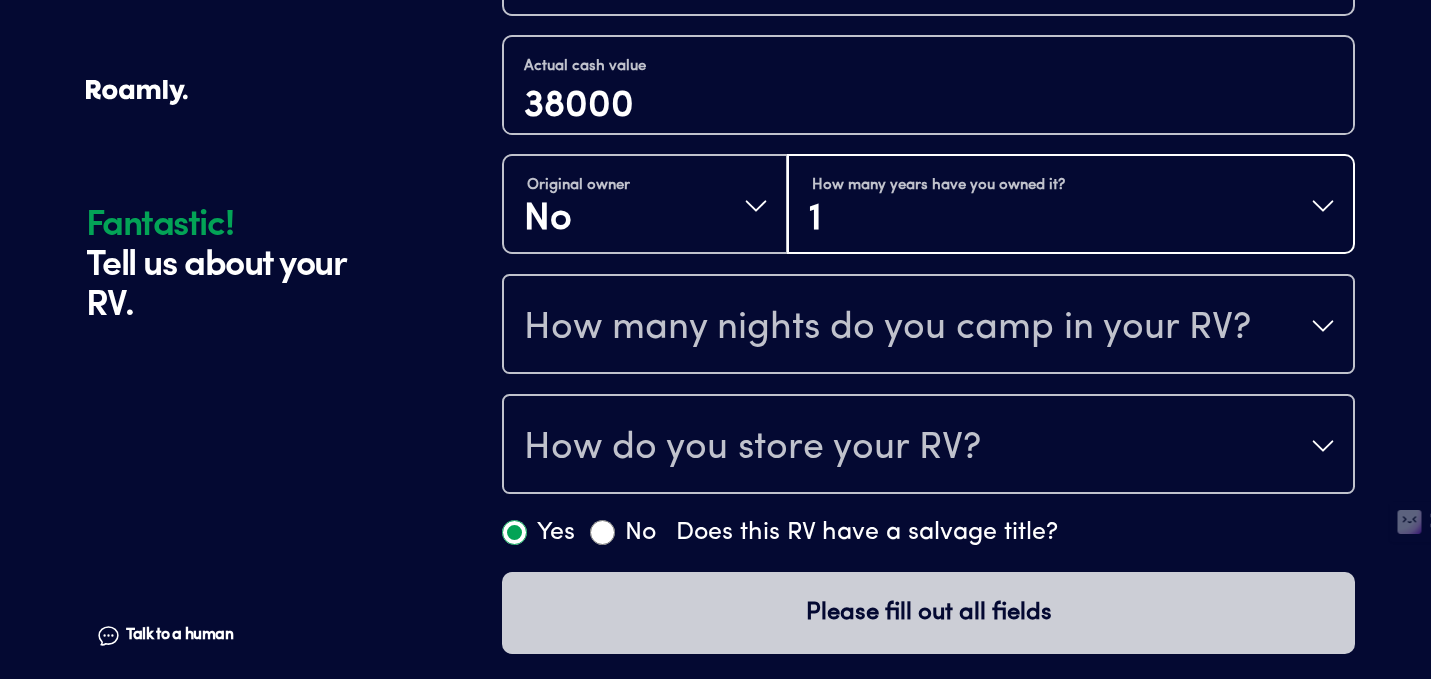scroll, scrollTop: 815, scrollLeft: 0, axis: vertical 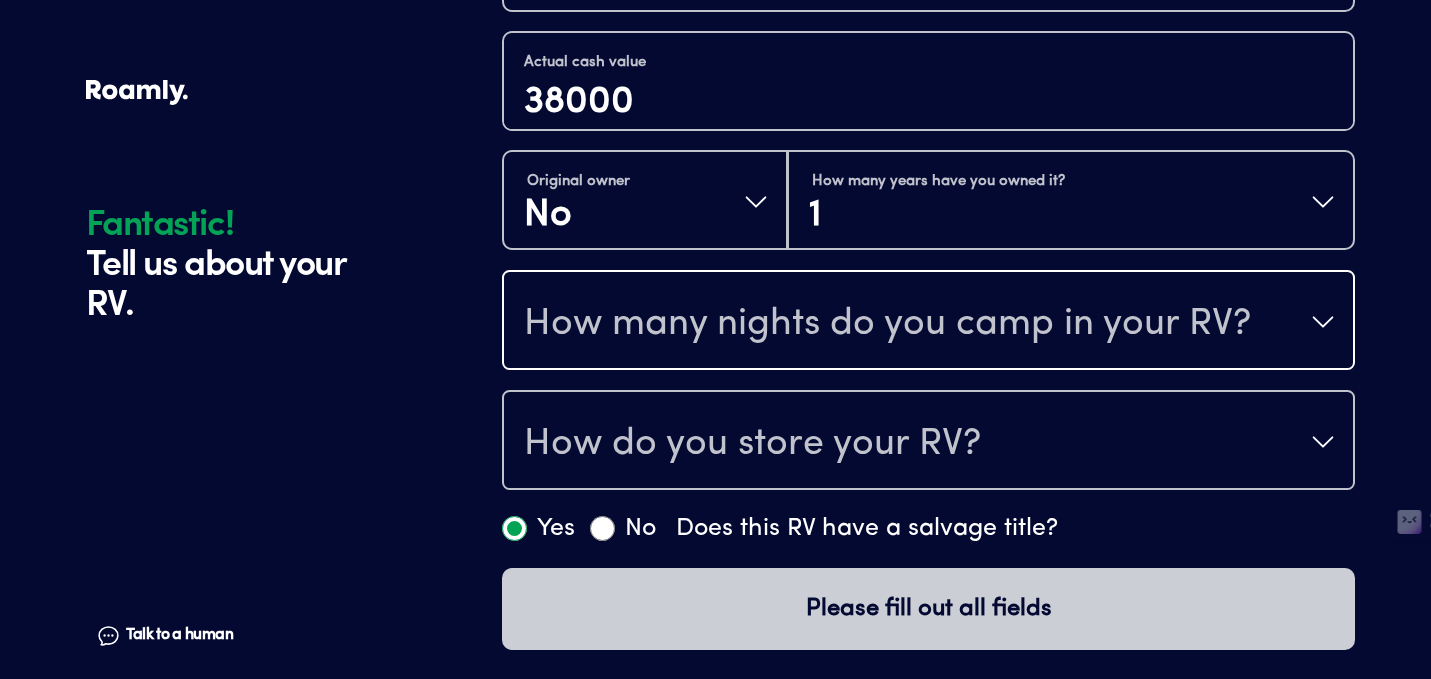 click on "How many nights do you camp in your RV?" at bounding box center [928, 322] 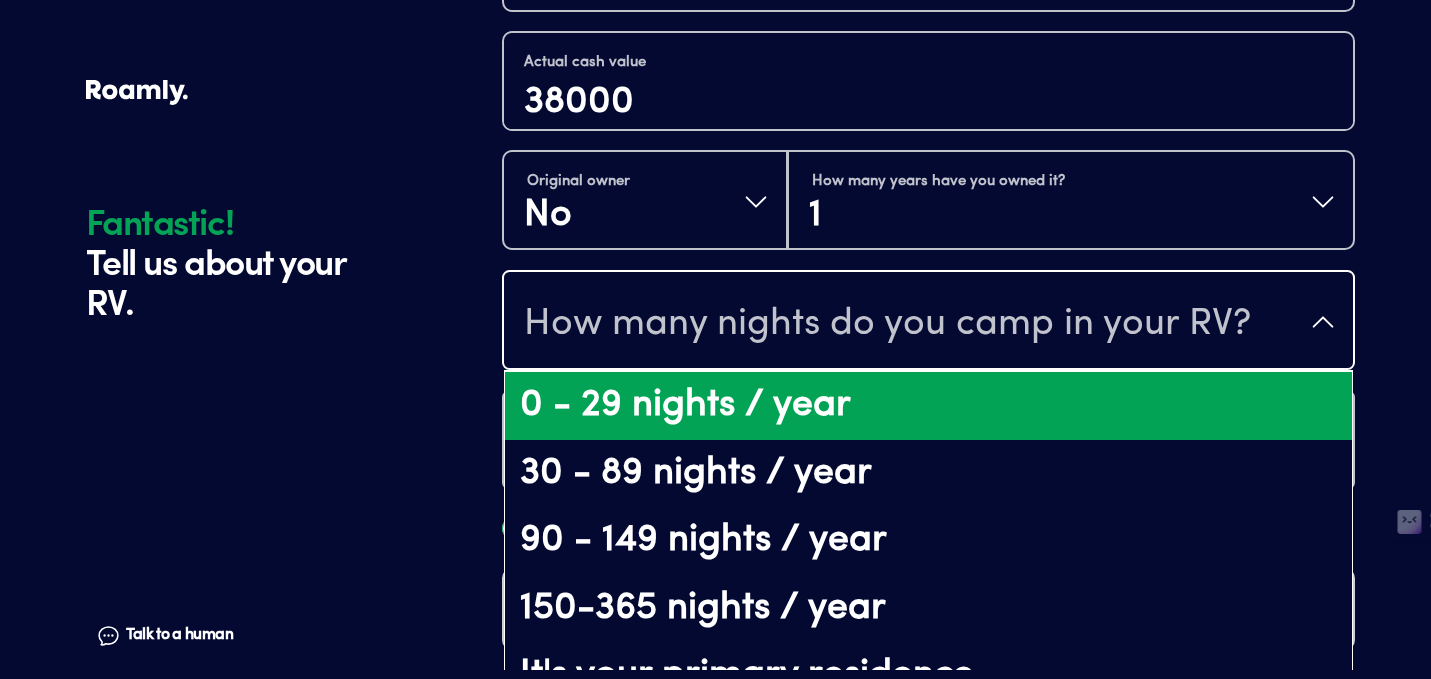 click on "0 - 29 nights / year" at bounding box center (928, 406) 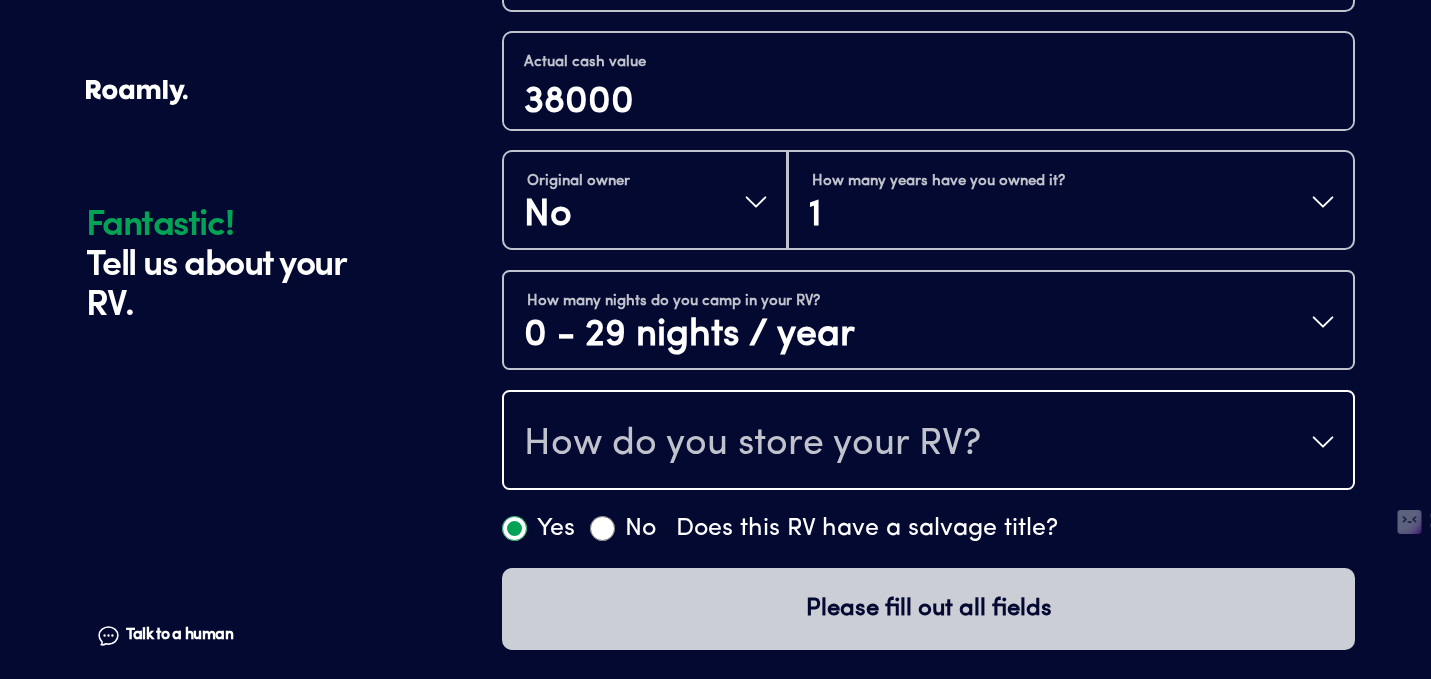 click on "How do you store your RV?" at bounding box center (928, 442) 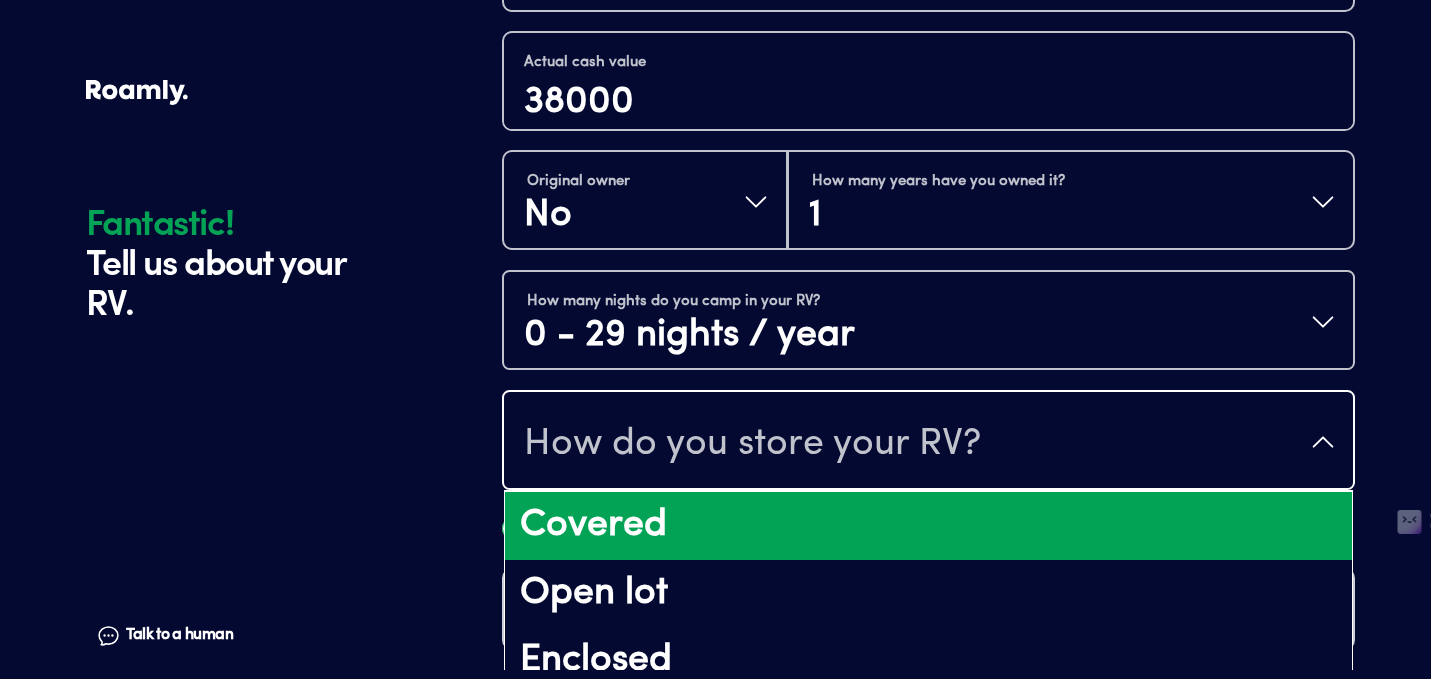 click on "Covered" at bounding box center (928, 526) 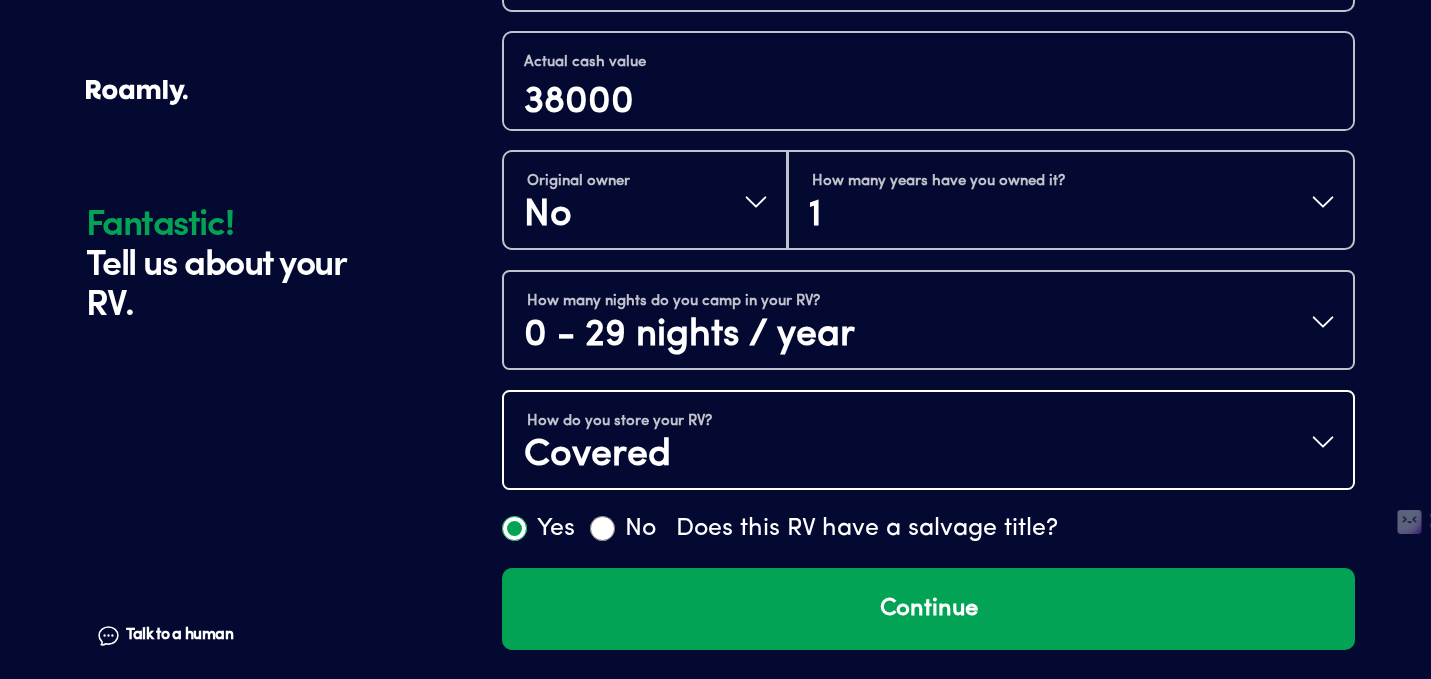 click on "How do you store your RV? Covered" at bounding box center [928, 442] 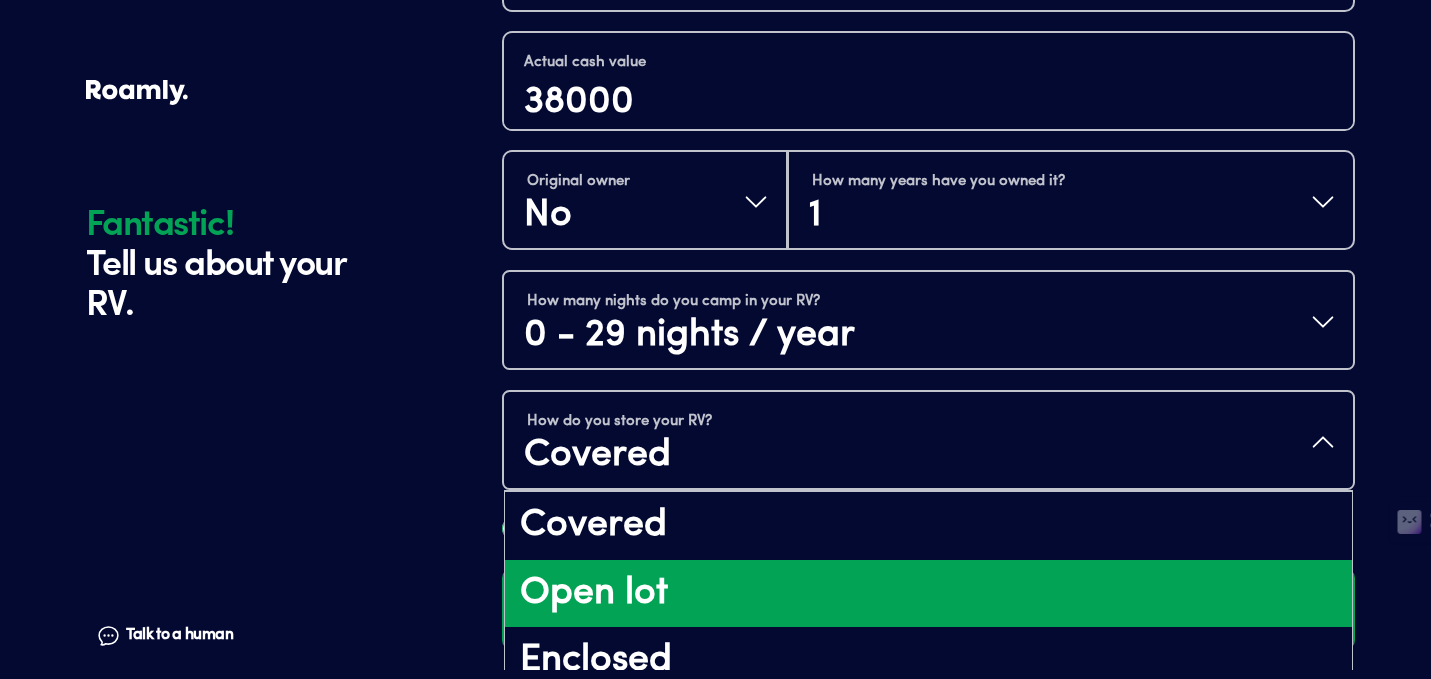 scroll, scrollTop: 26, scrollLeft: 0, axis: vertical 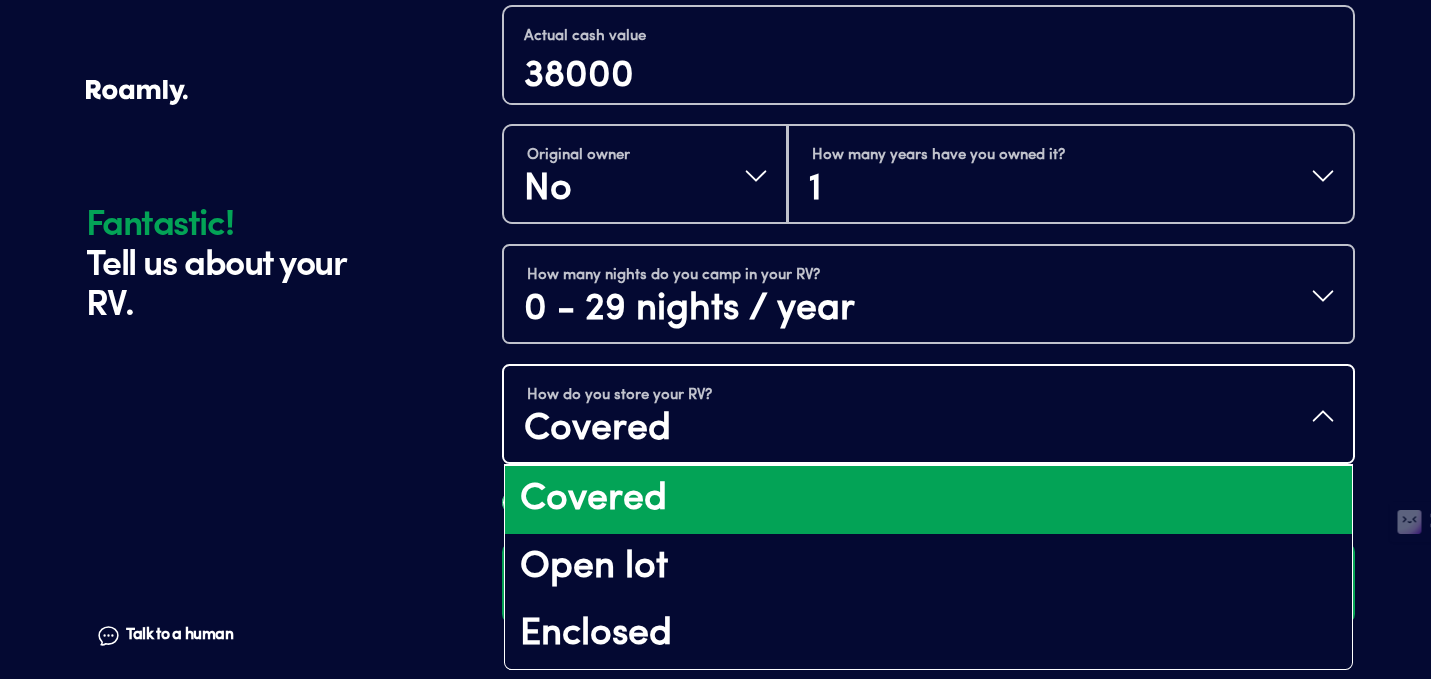 click on "Covered" at bounding box center [928, 500] 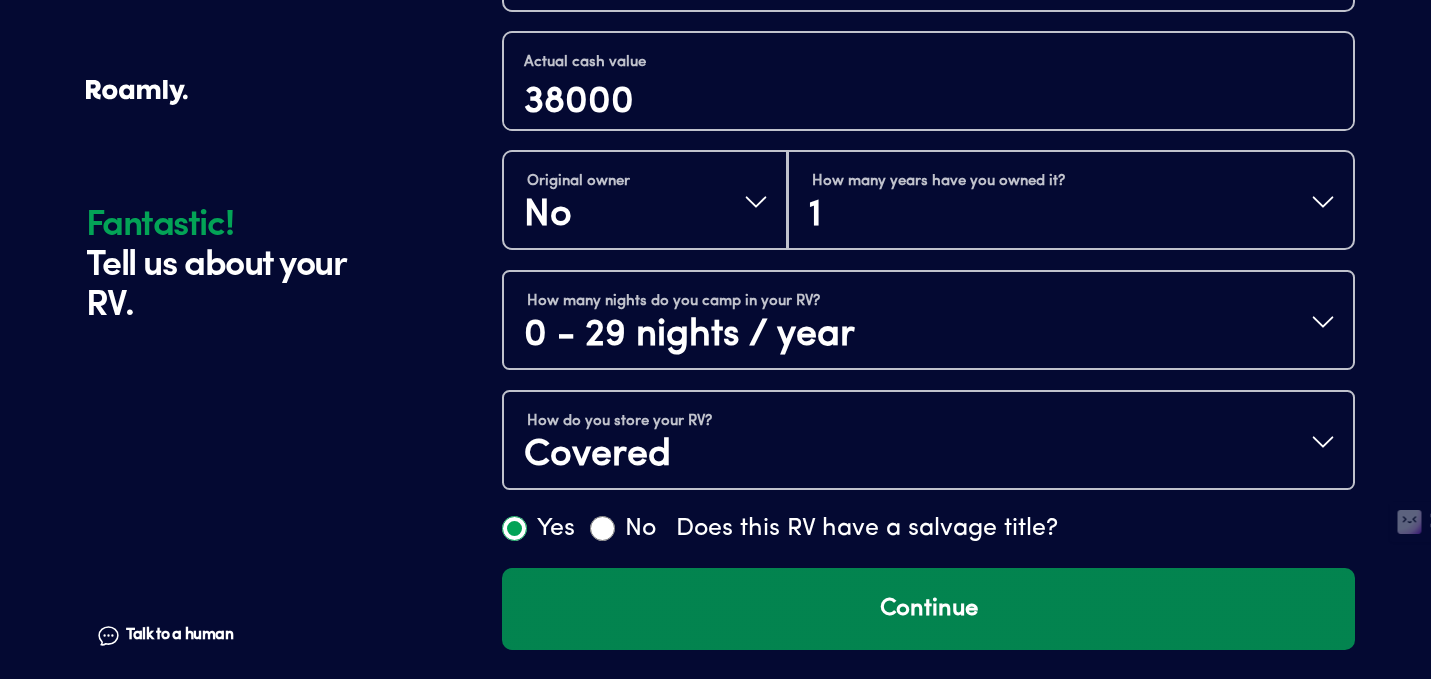 click on "Continue" at bounding box center [928, 609] 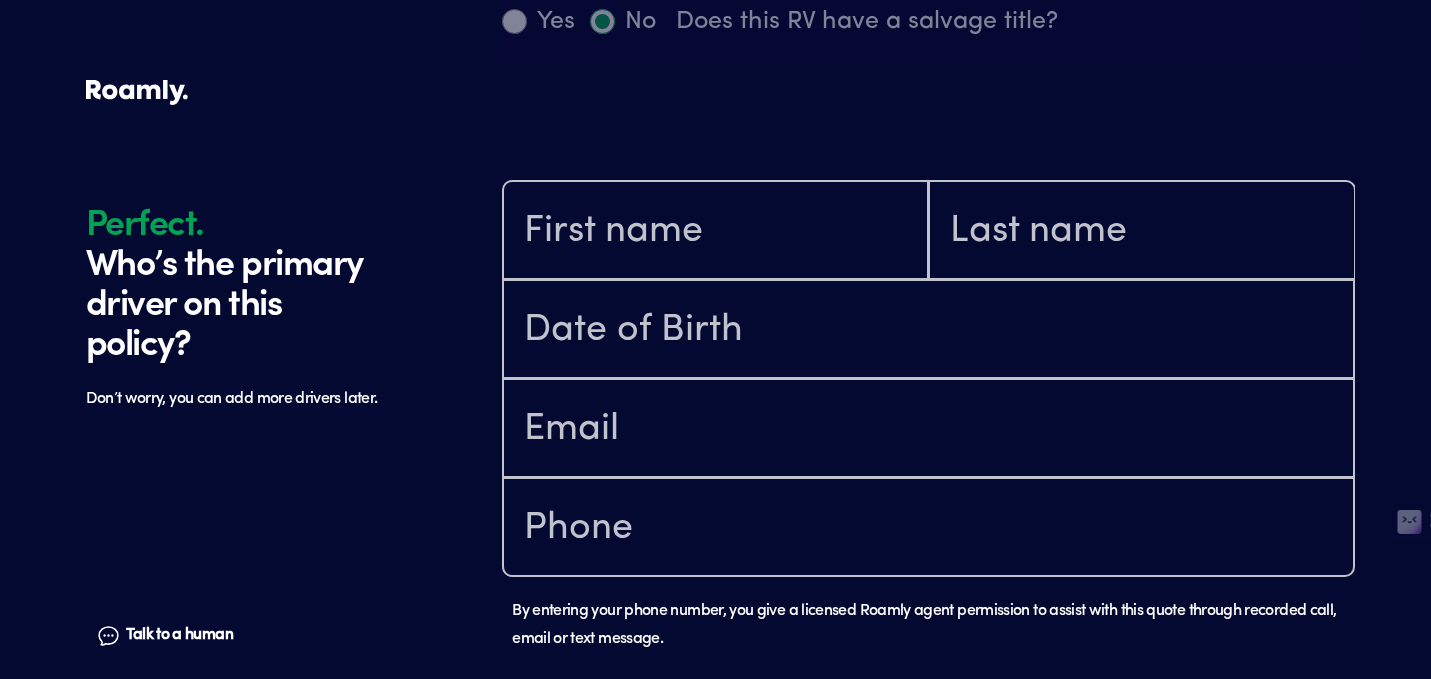 scroll, scrollTop: 1402, scrollLeft: 0, axis: vertical 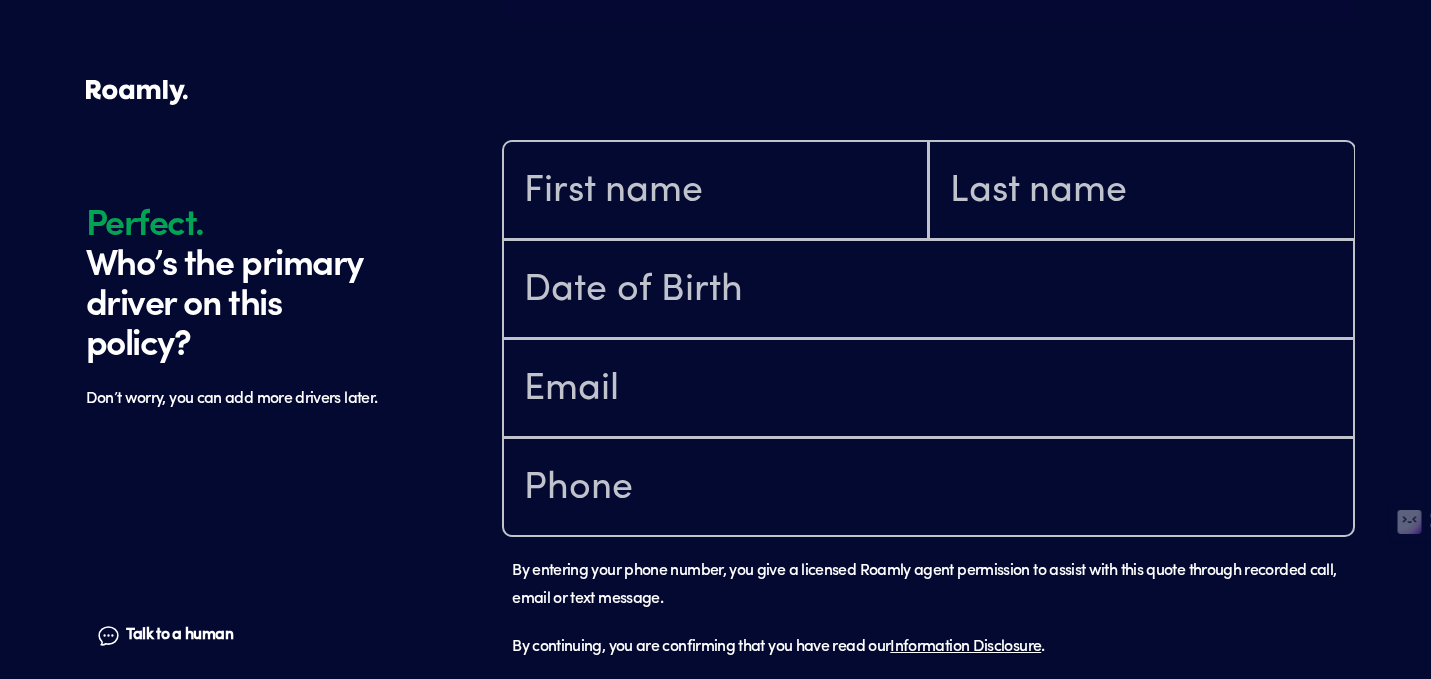 click at bounding box center [715, 190] 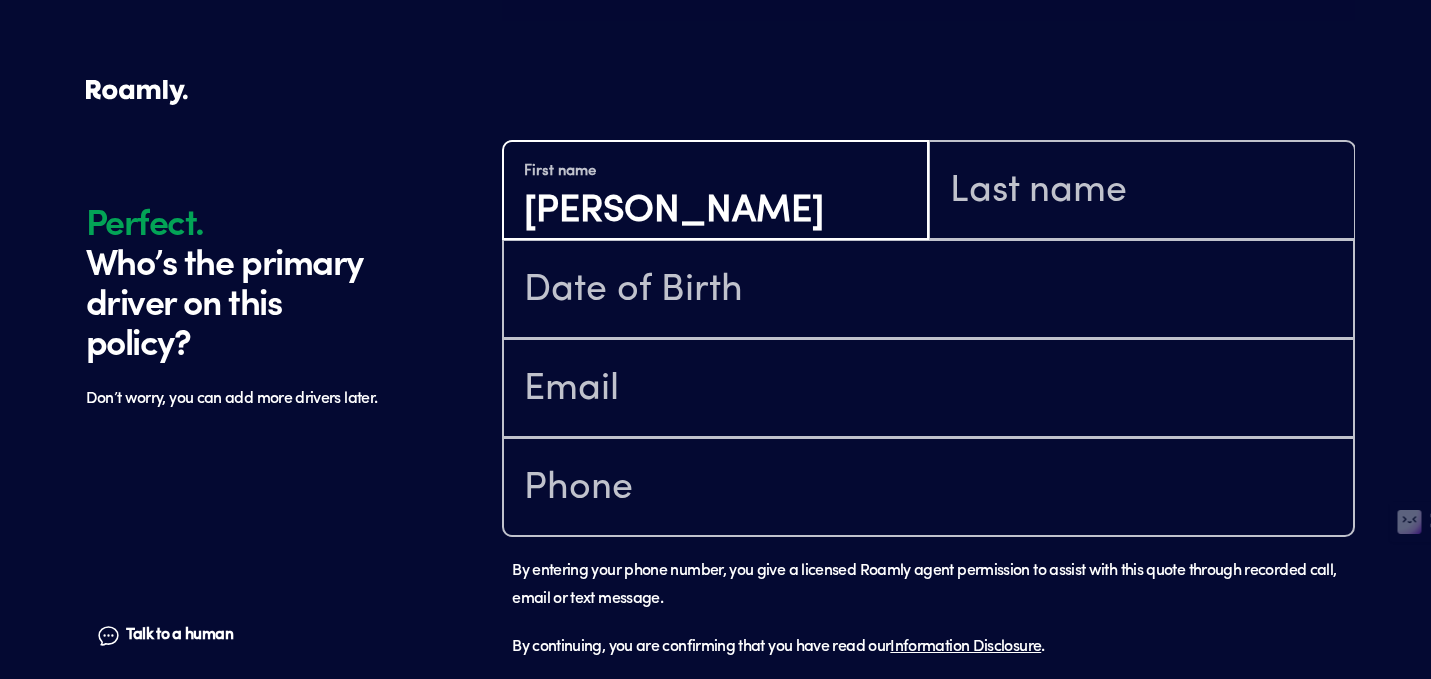 type on "[PERSON_NAME]" 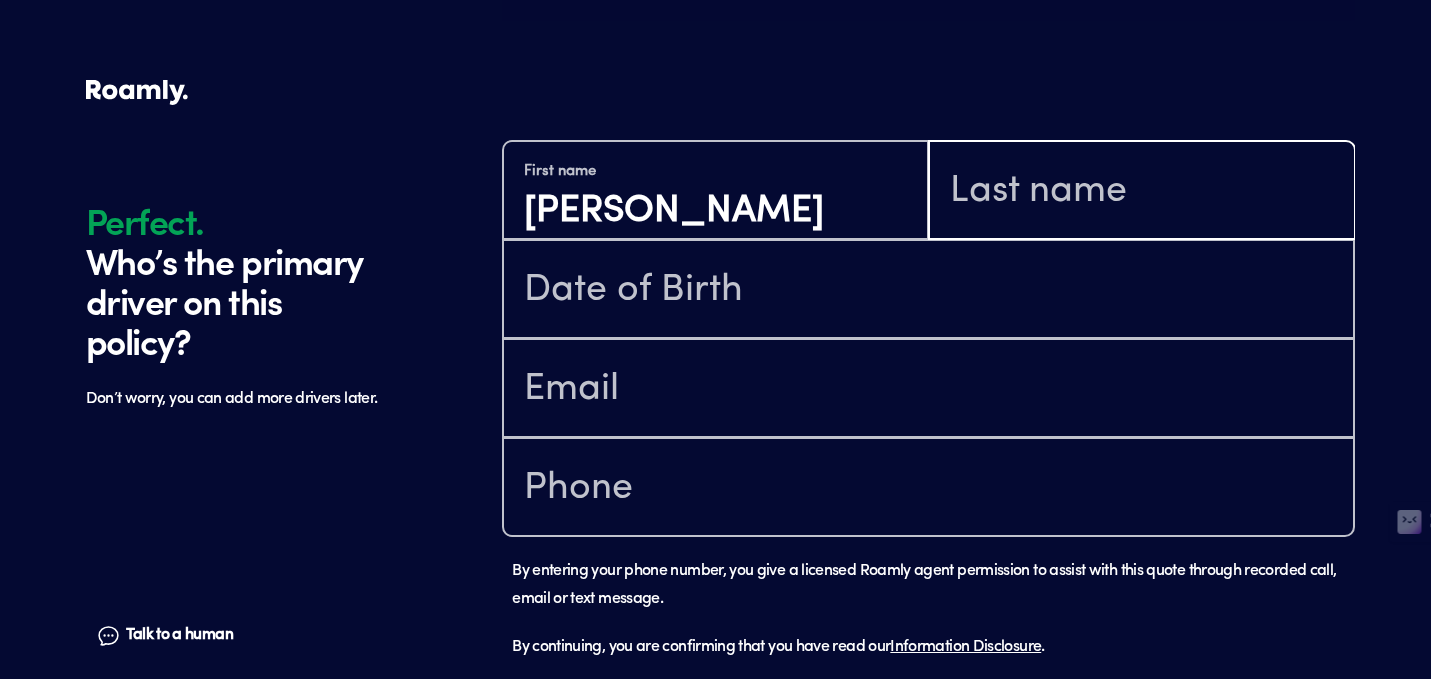 type on "[PERSON_NAME]" 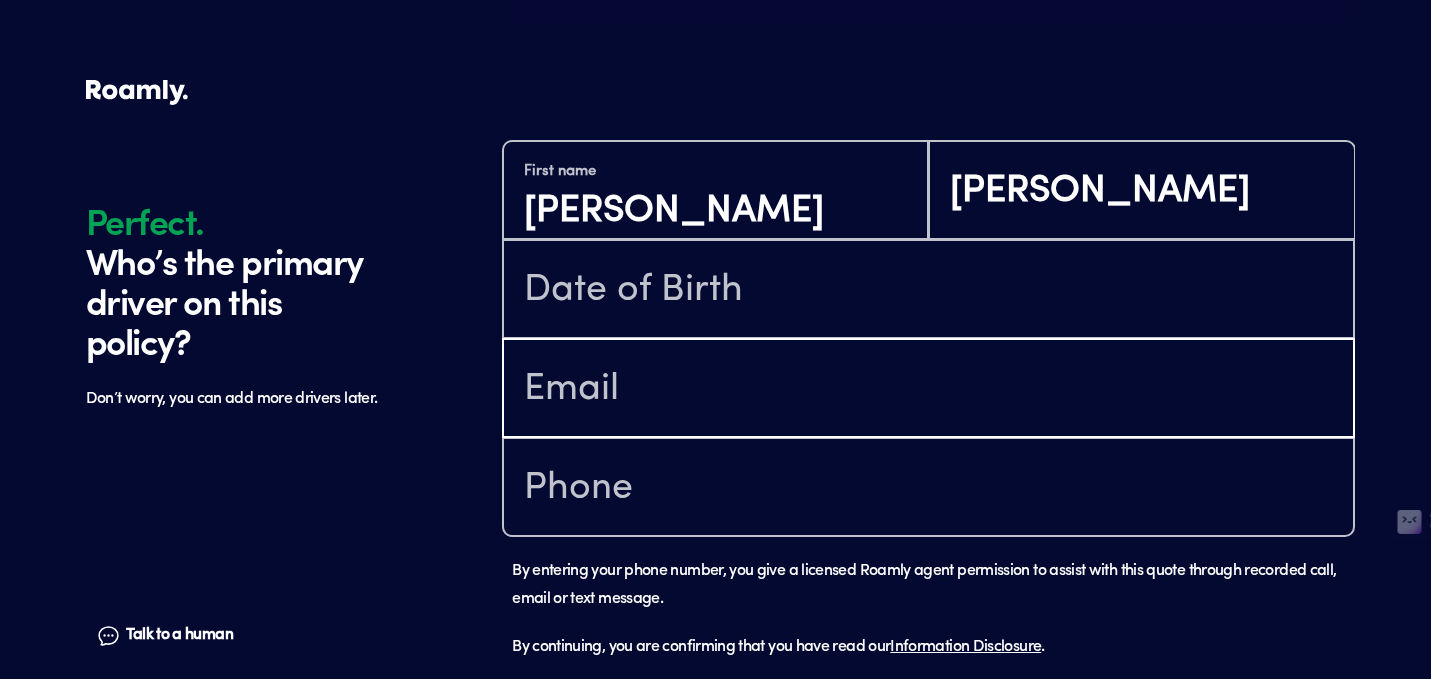 type on "[EMAIL_ADDRESS][DOMAIN_NAME]" 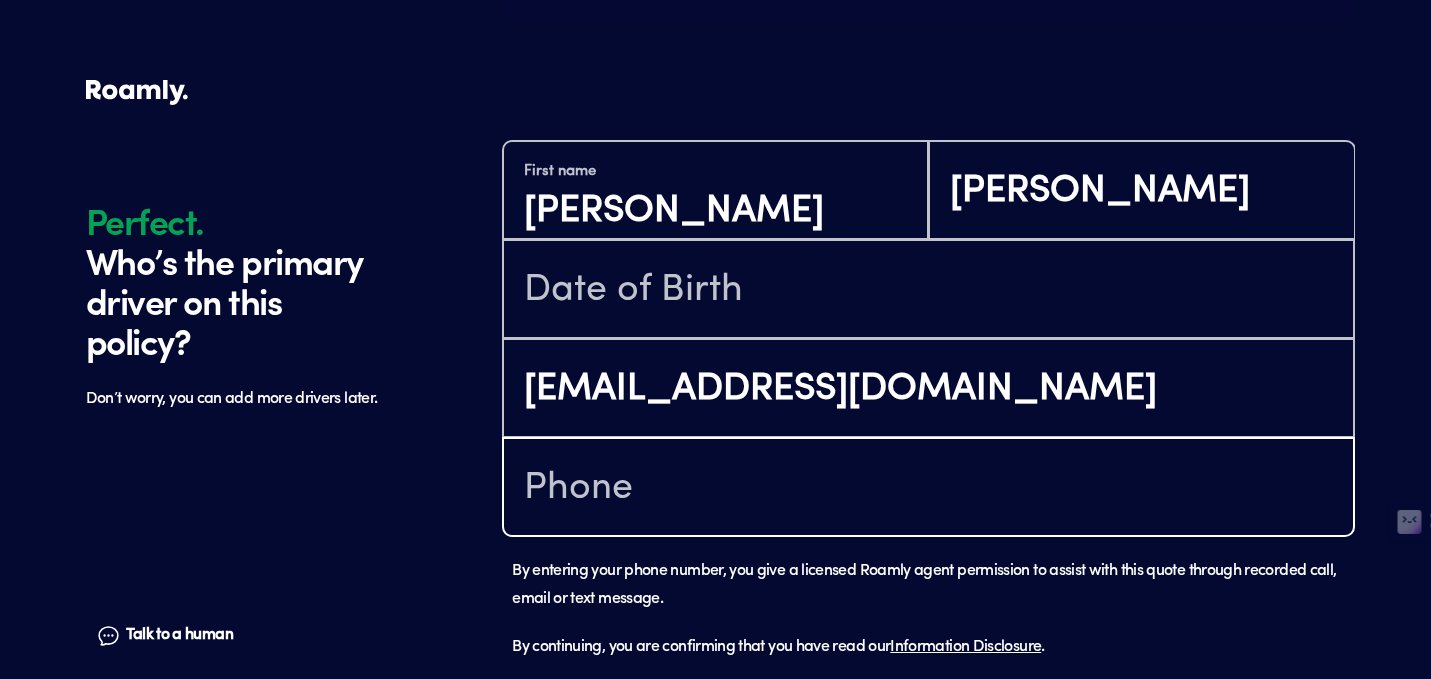 type on "[PHONE_NUMBER]" 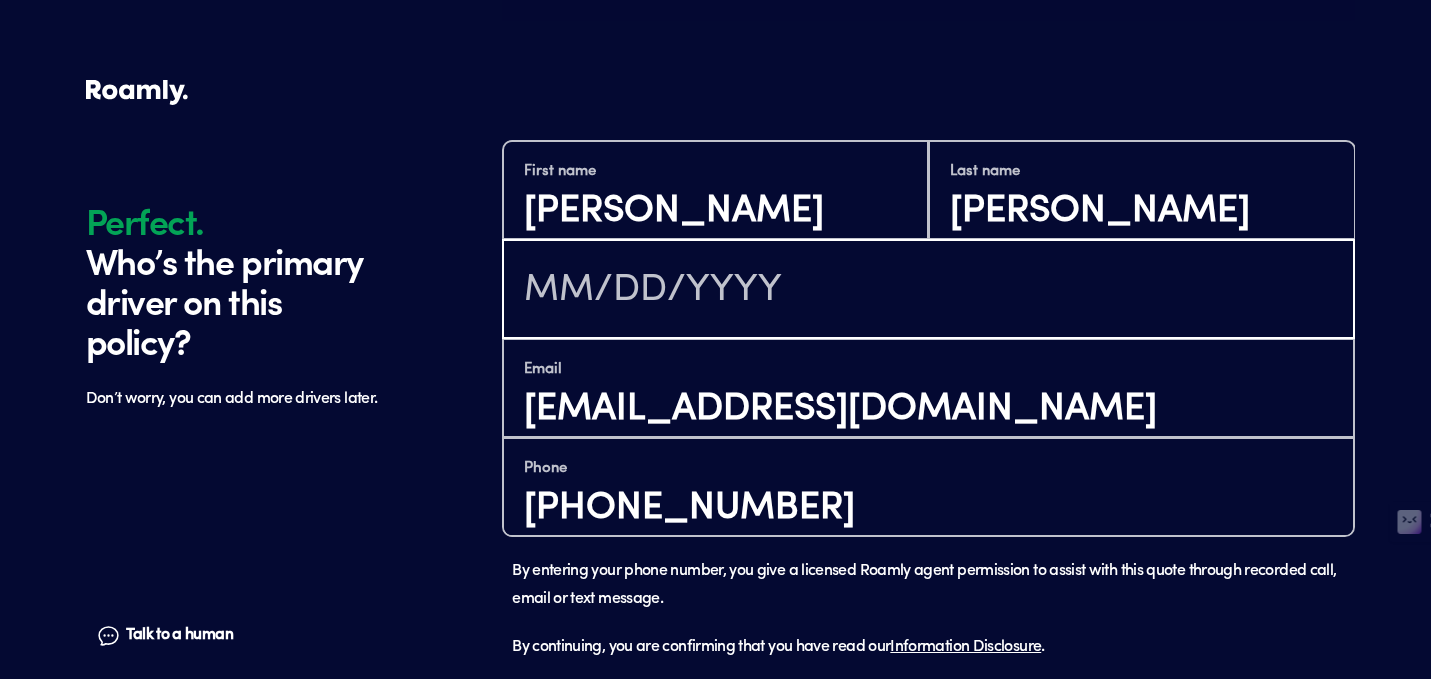 click at bounding box center [928, 291] 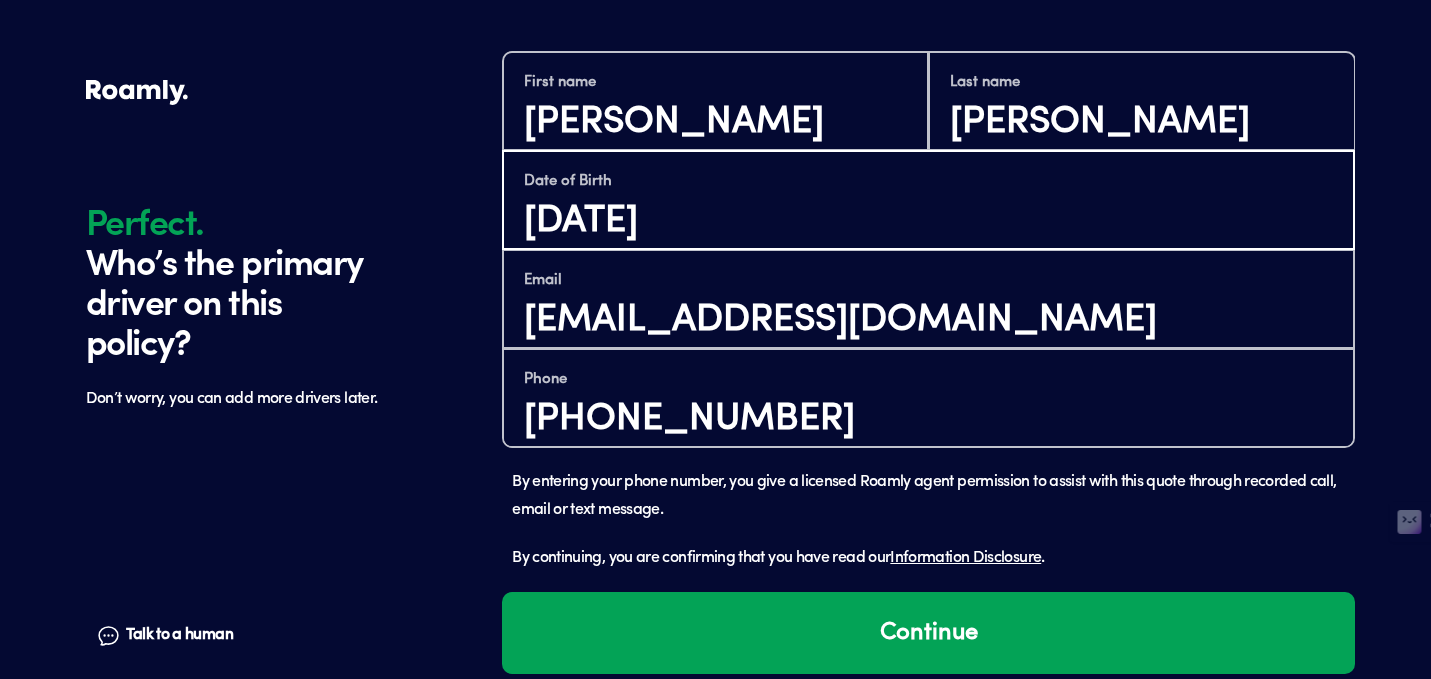 scroll, scrollTop: 1515, scrollLeft: 0, axis: vertical 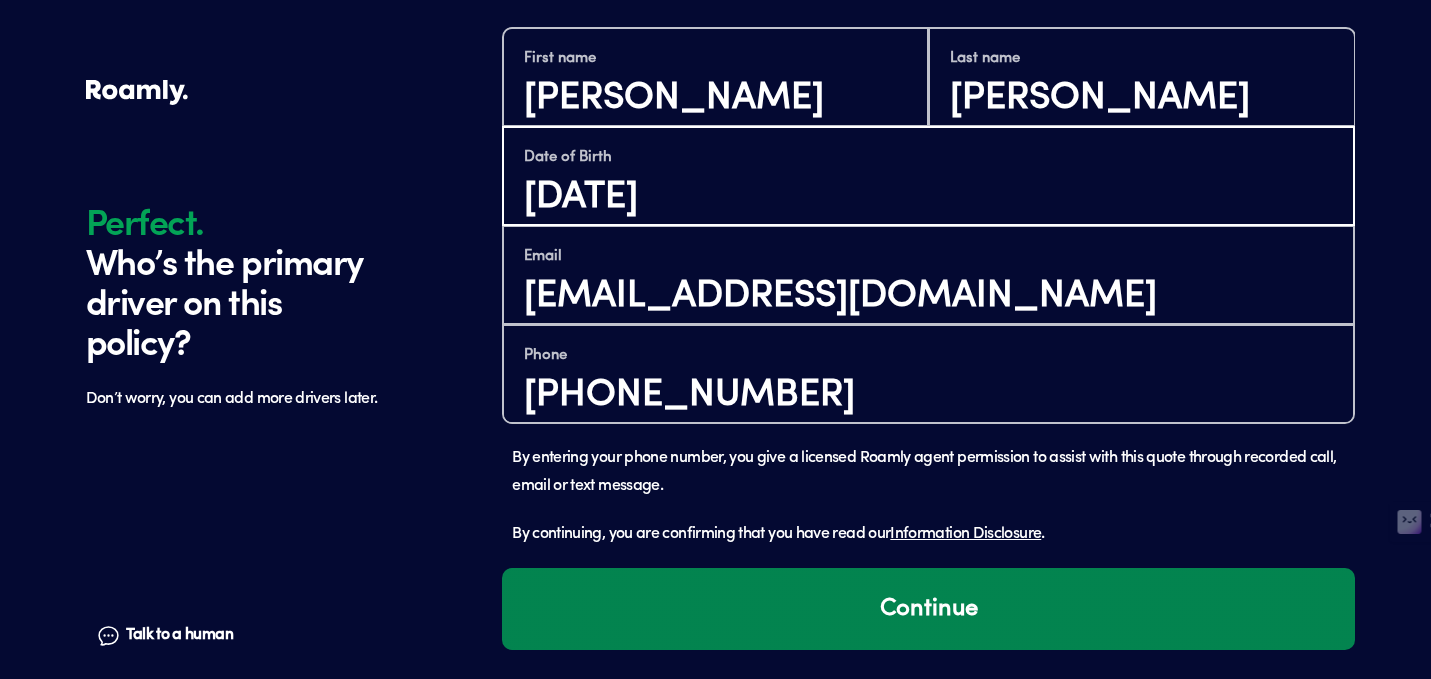 type on "[DATE]" 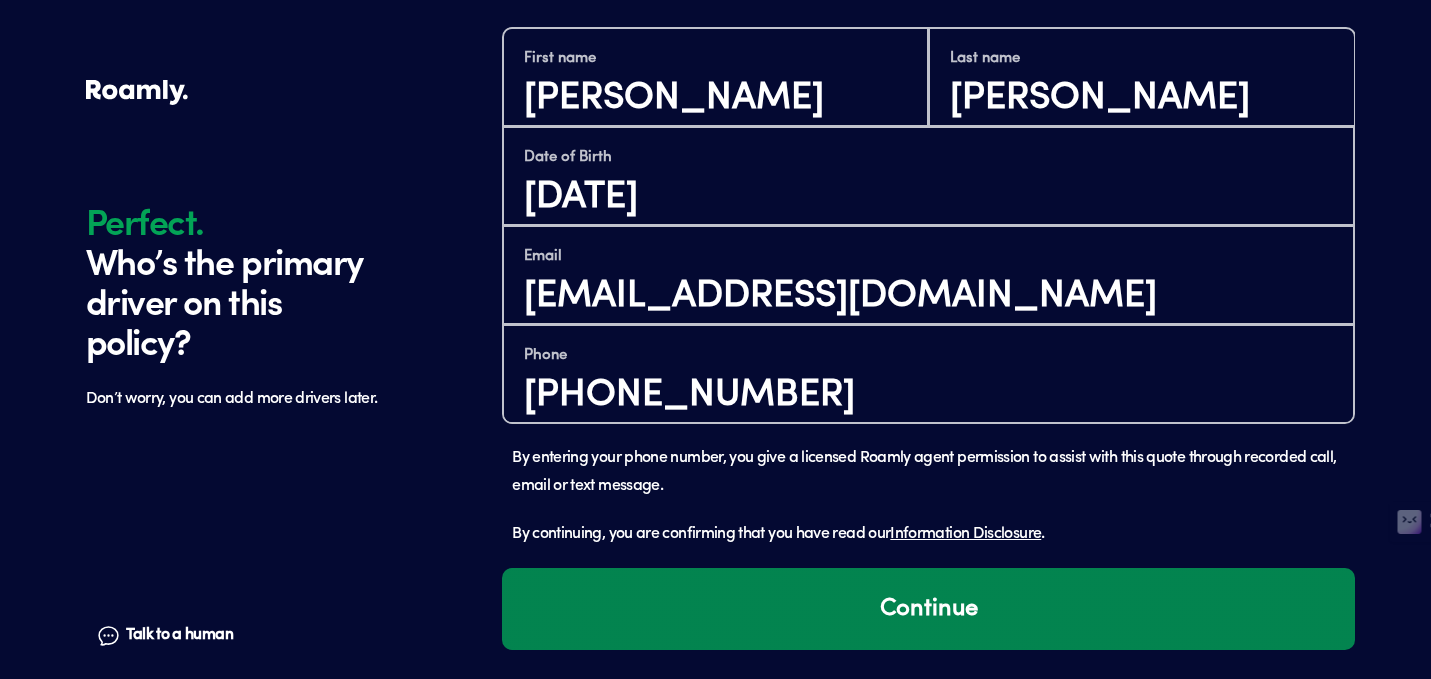 click on "Continue" at bounding box center (928, 609) 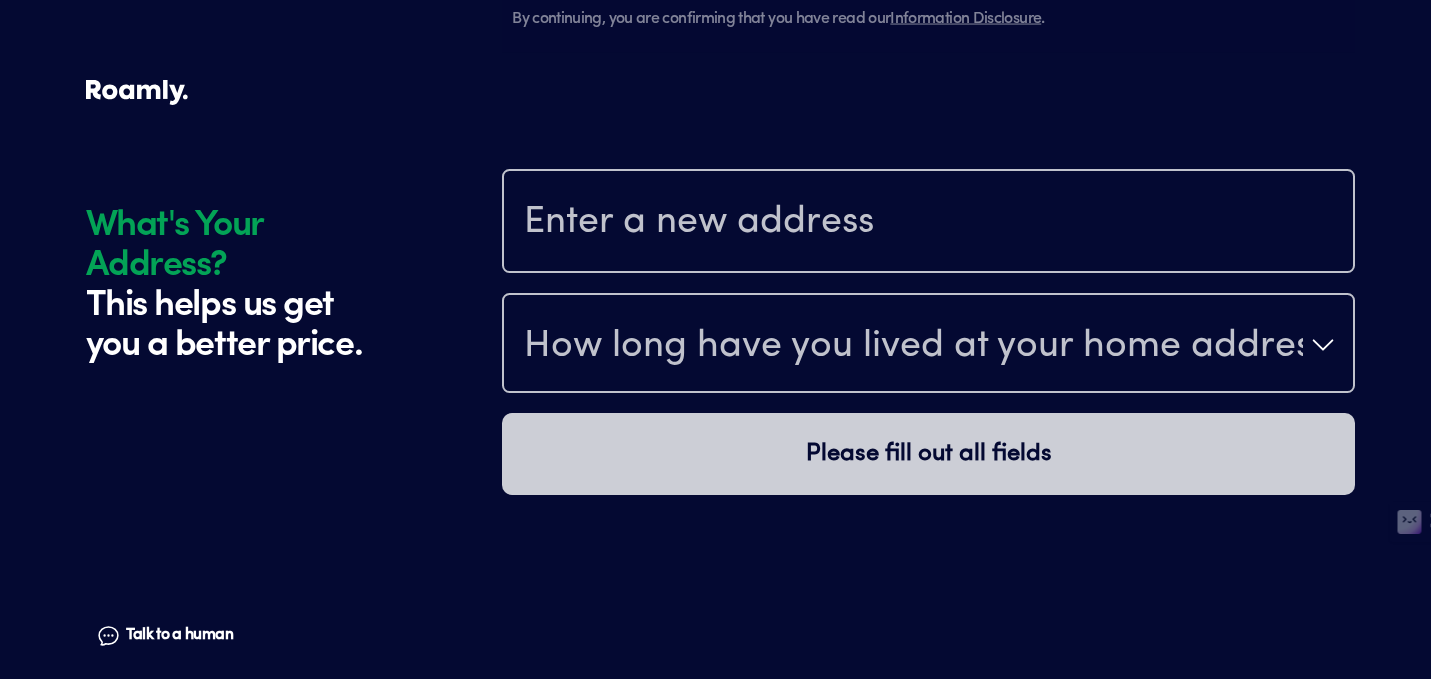 scroll, scrollTop: 2096, scrollLeft: 0, axis: vertical 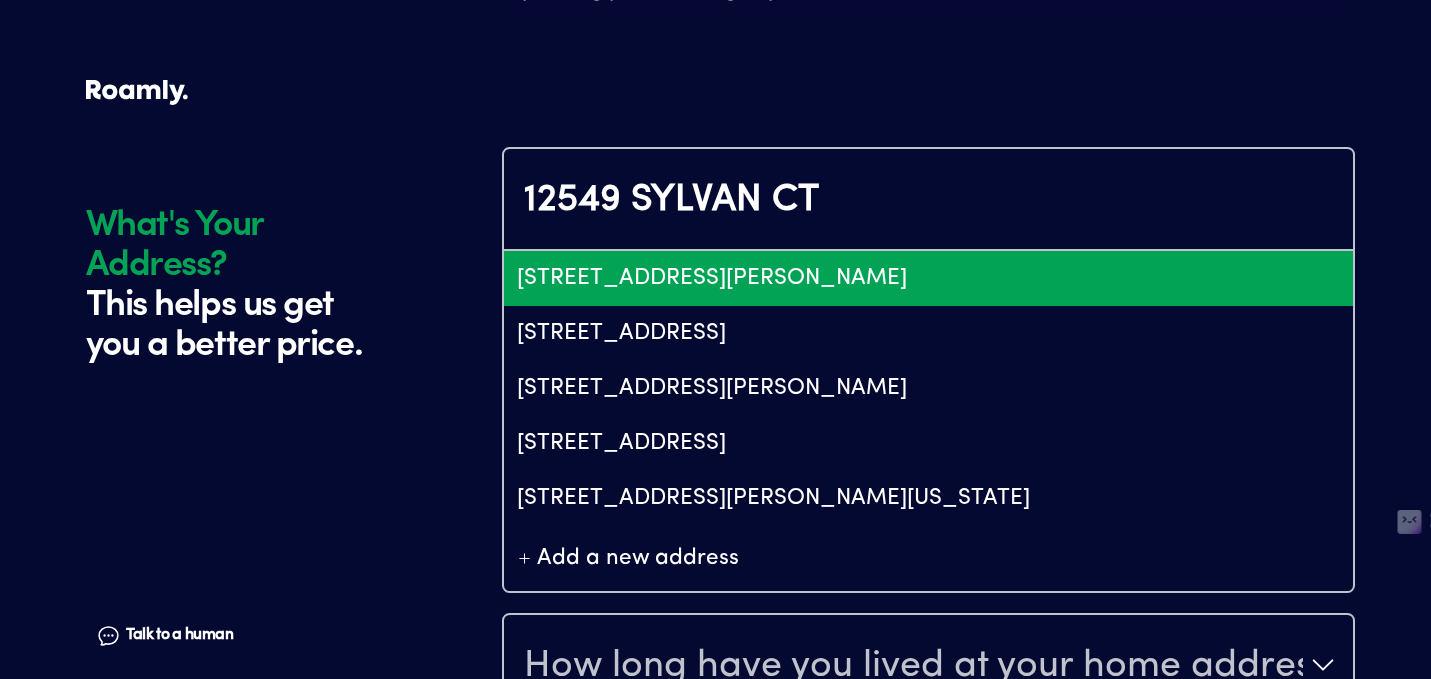 click on "[STREET_ADDRESS][PERSON_NAME]" at bounding box center [928, 278] 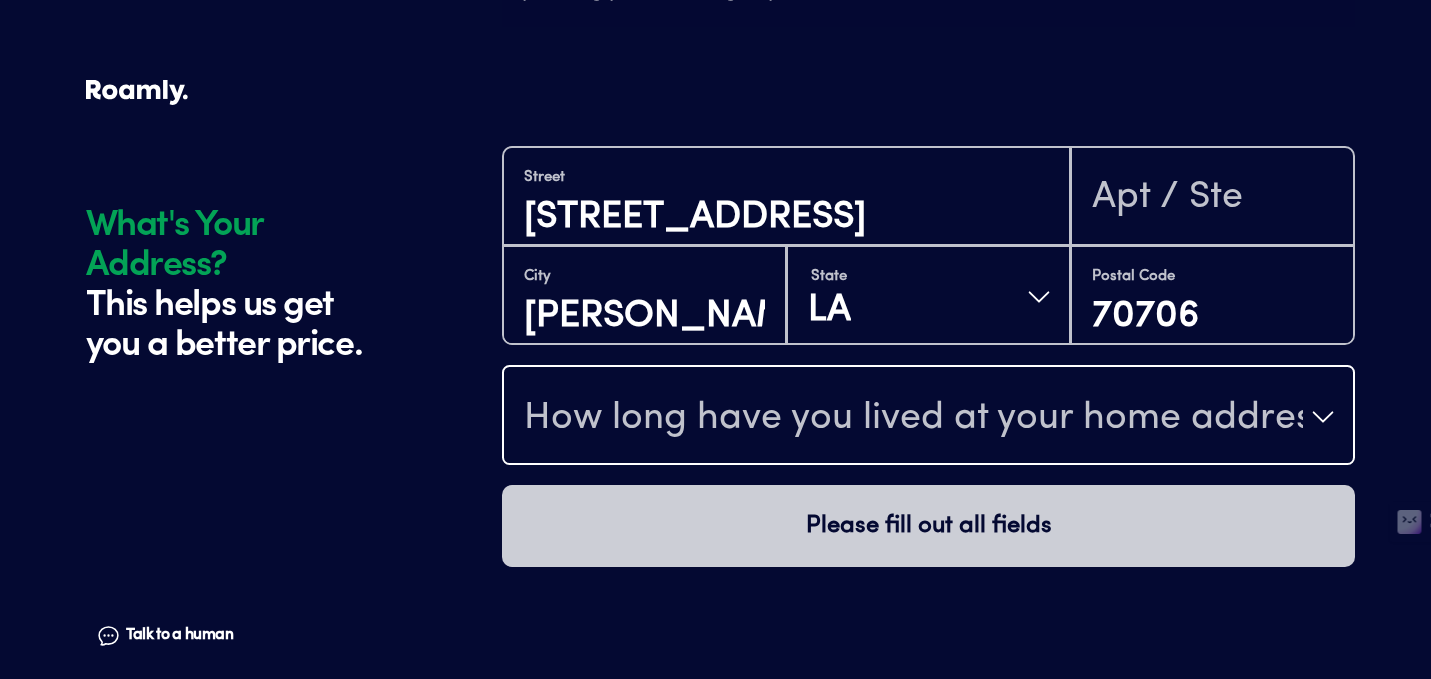 click on "How long have you lived at your home address?" at bounding box center (928, 417) 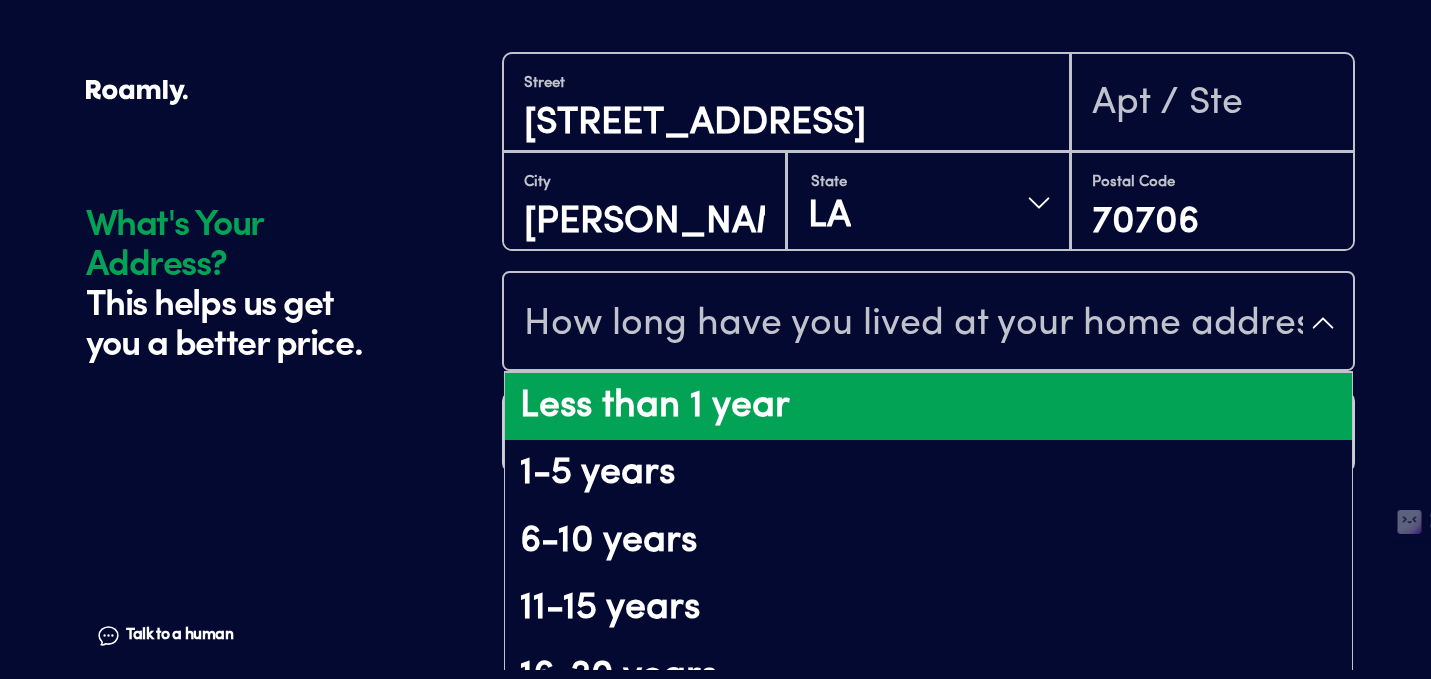 scroll, scrollTop: 109, scrollLeft: 0, axis: vertical 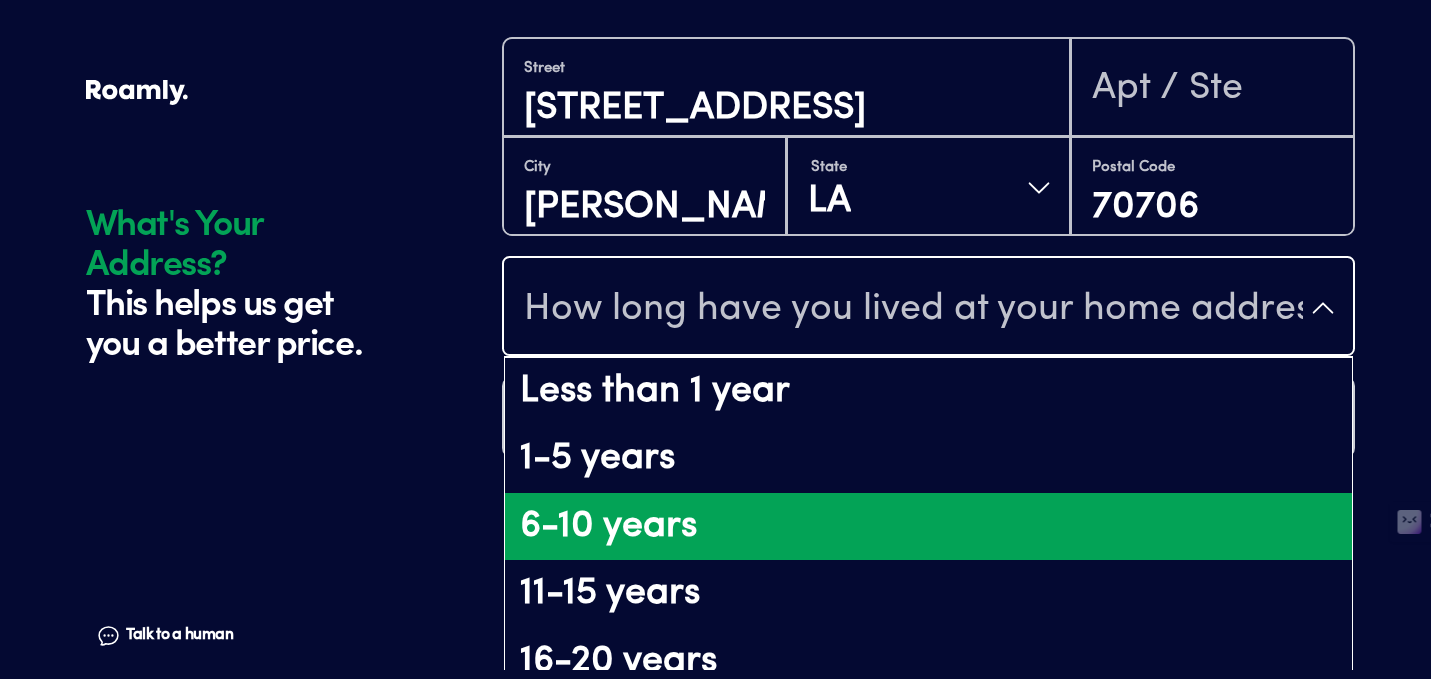click on "6-10 years" at bounding box center (928, 527) 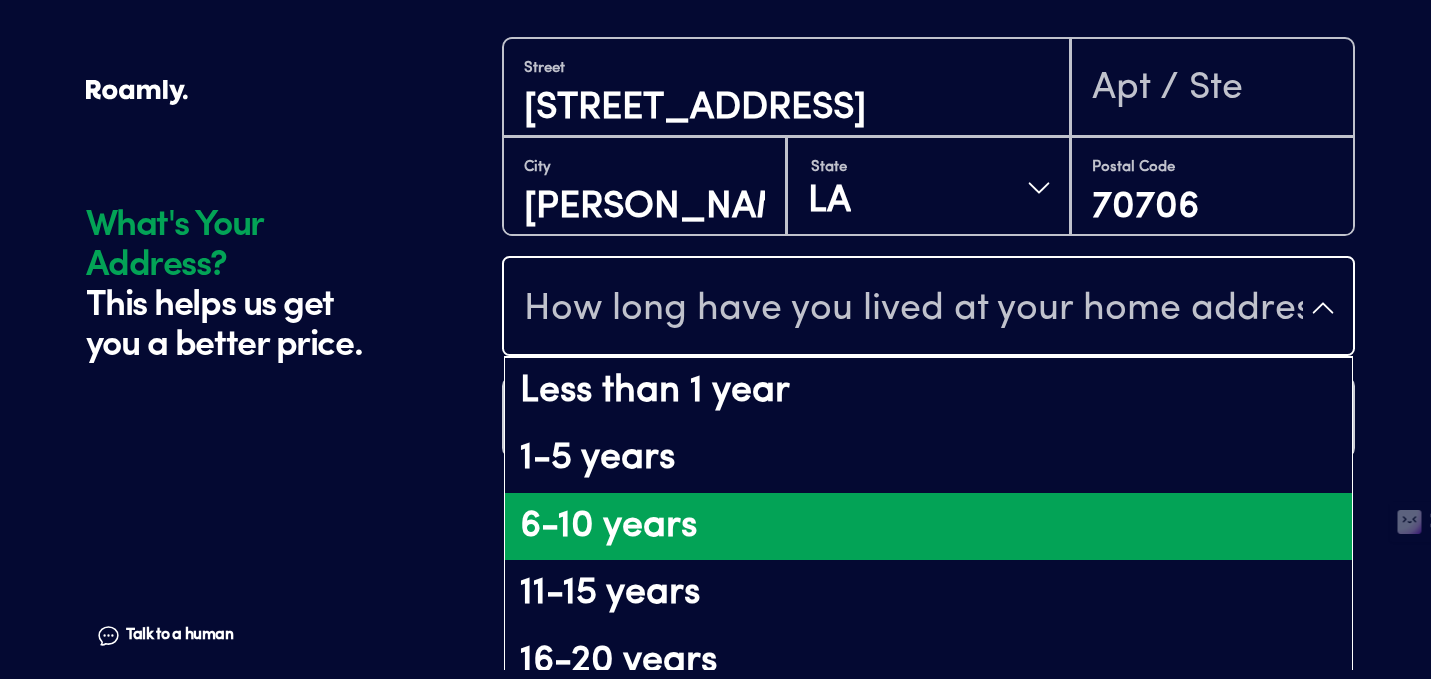 scroll, scrollTop: 0, scrollLeft: 0, axis: both 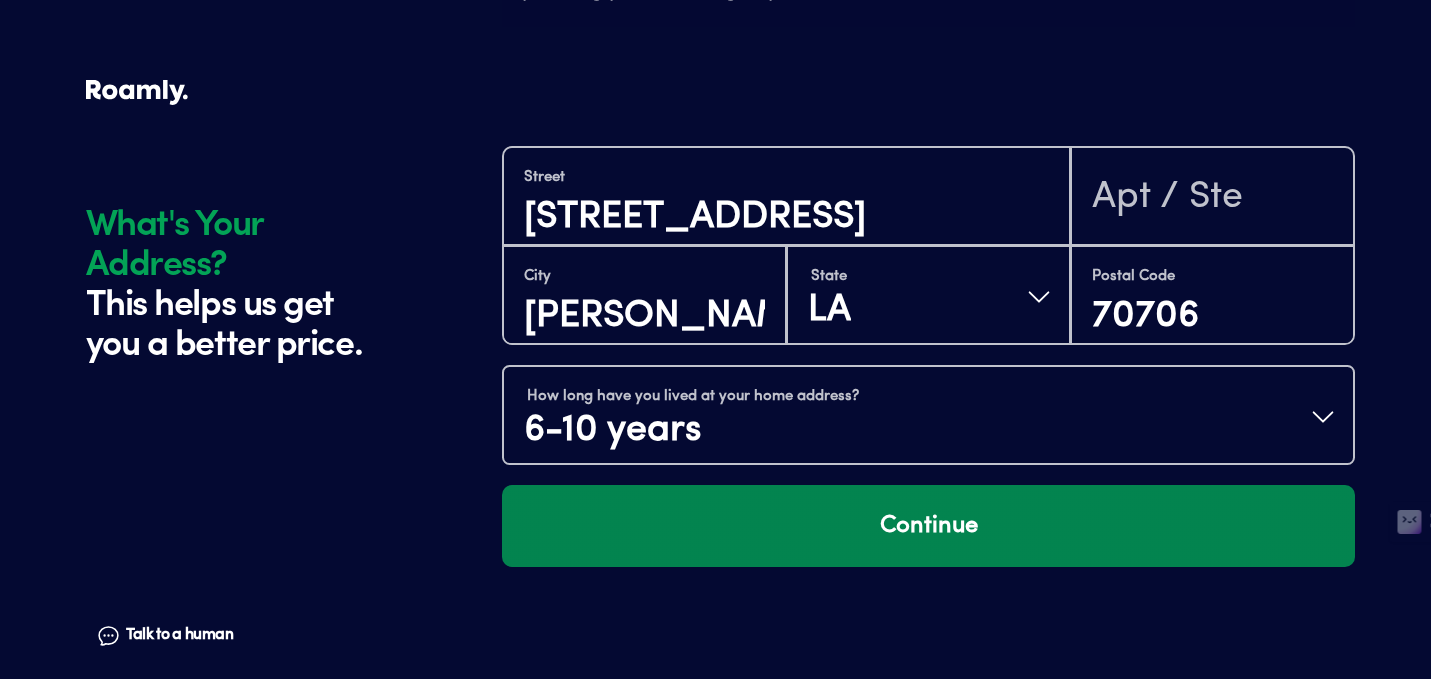click on "Continue" at bounding box center (928, 526) 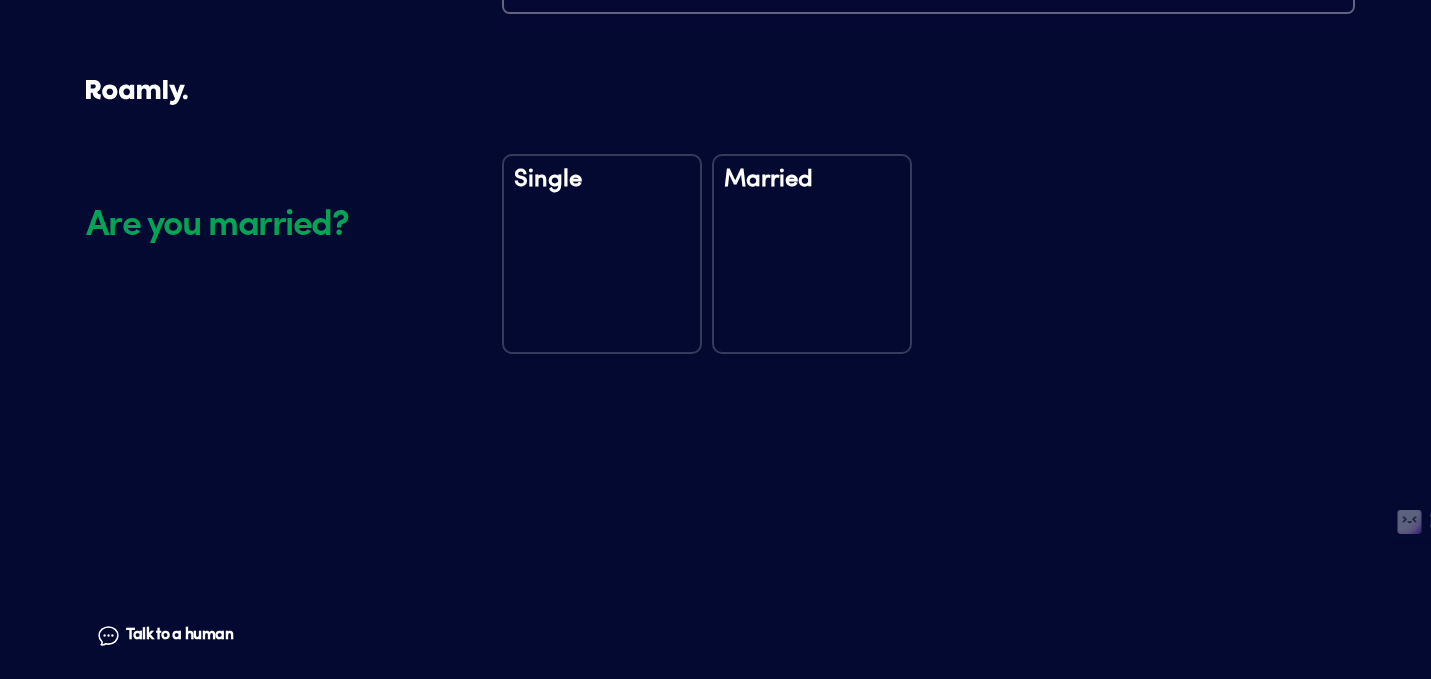 scroll, scrollTop: 2567, scrollLeft: 0, axis: vertical 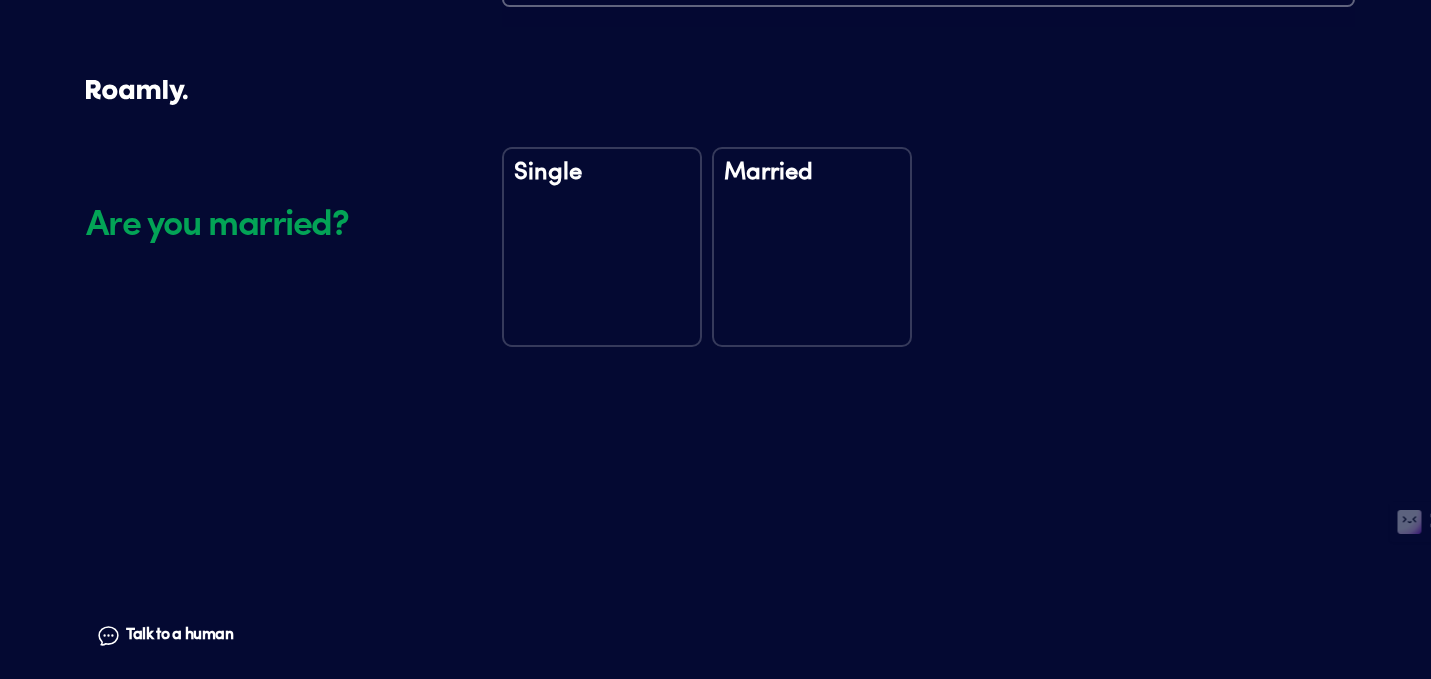 click on "Single" at bounding box center [602, 247] 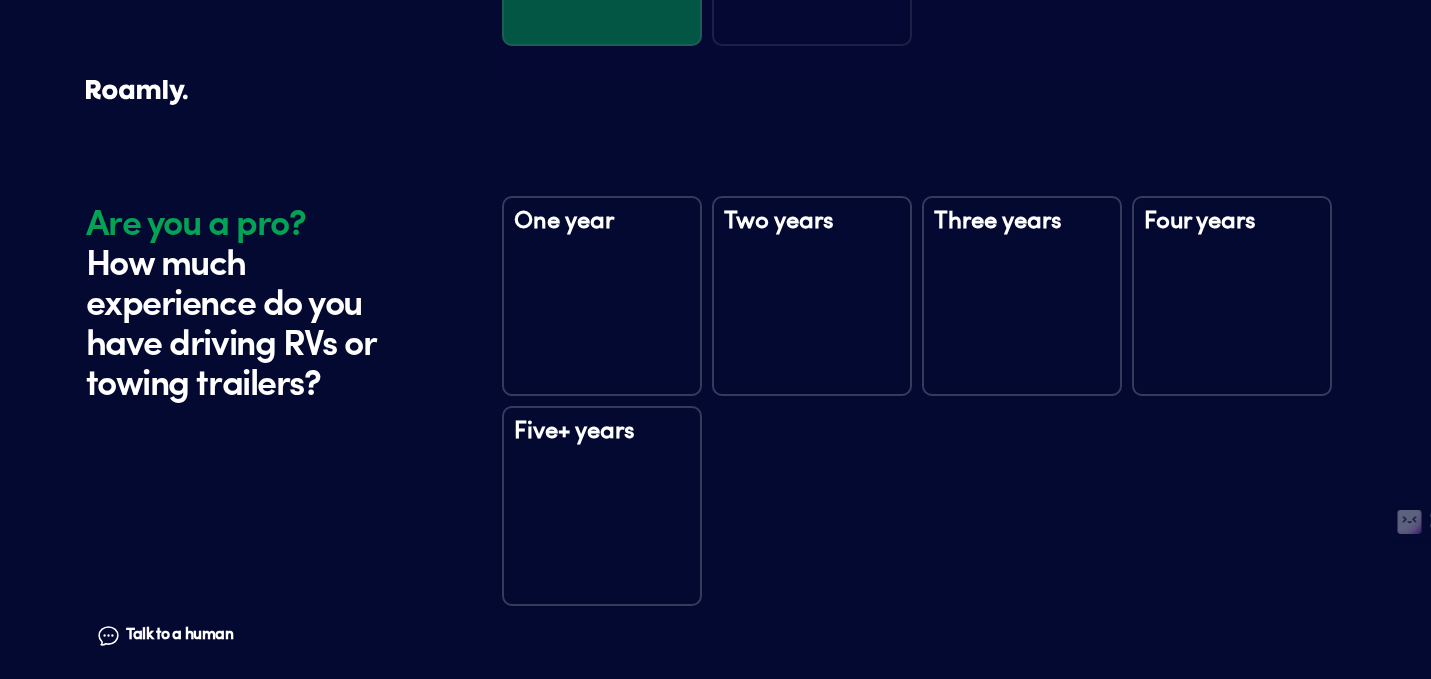 scroll, scrollTop: 2957, scrollLeft: 0, axis: vertical 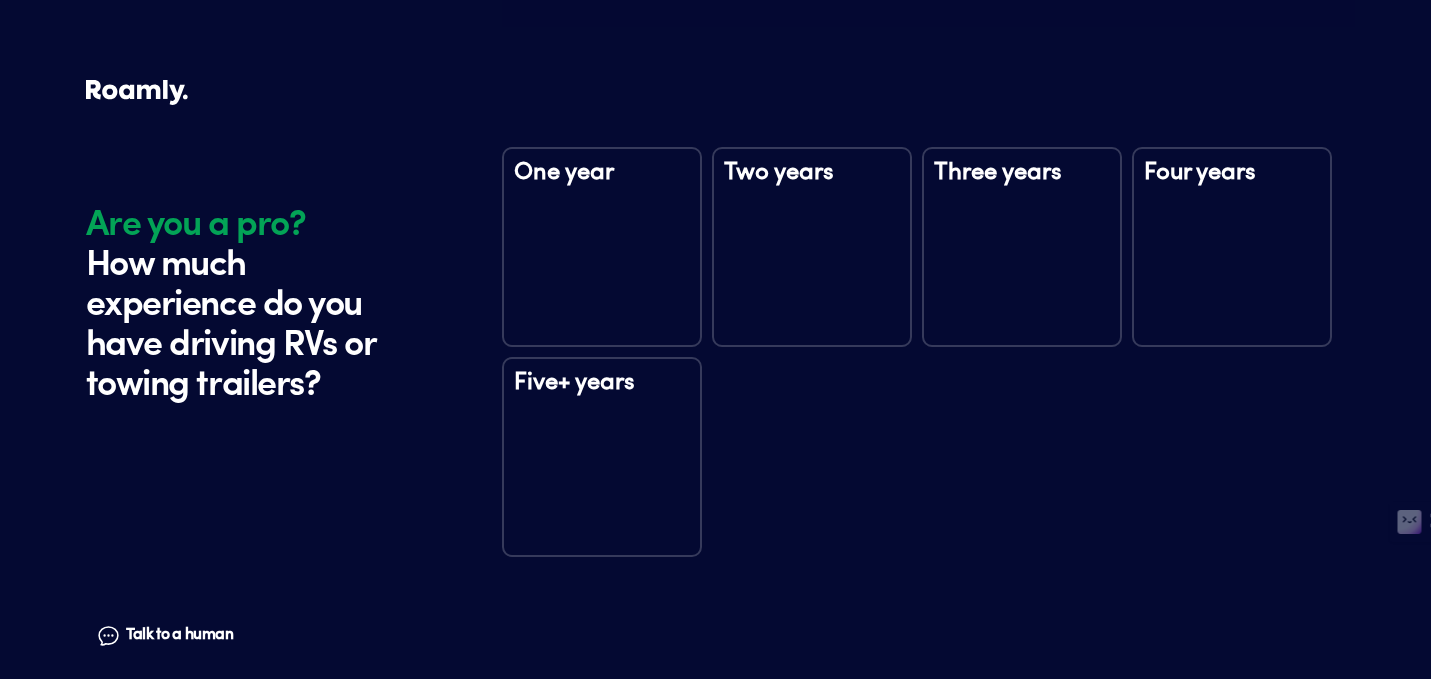 click on "Two years" at bounding box center (812, 247) 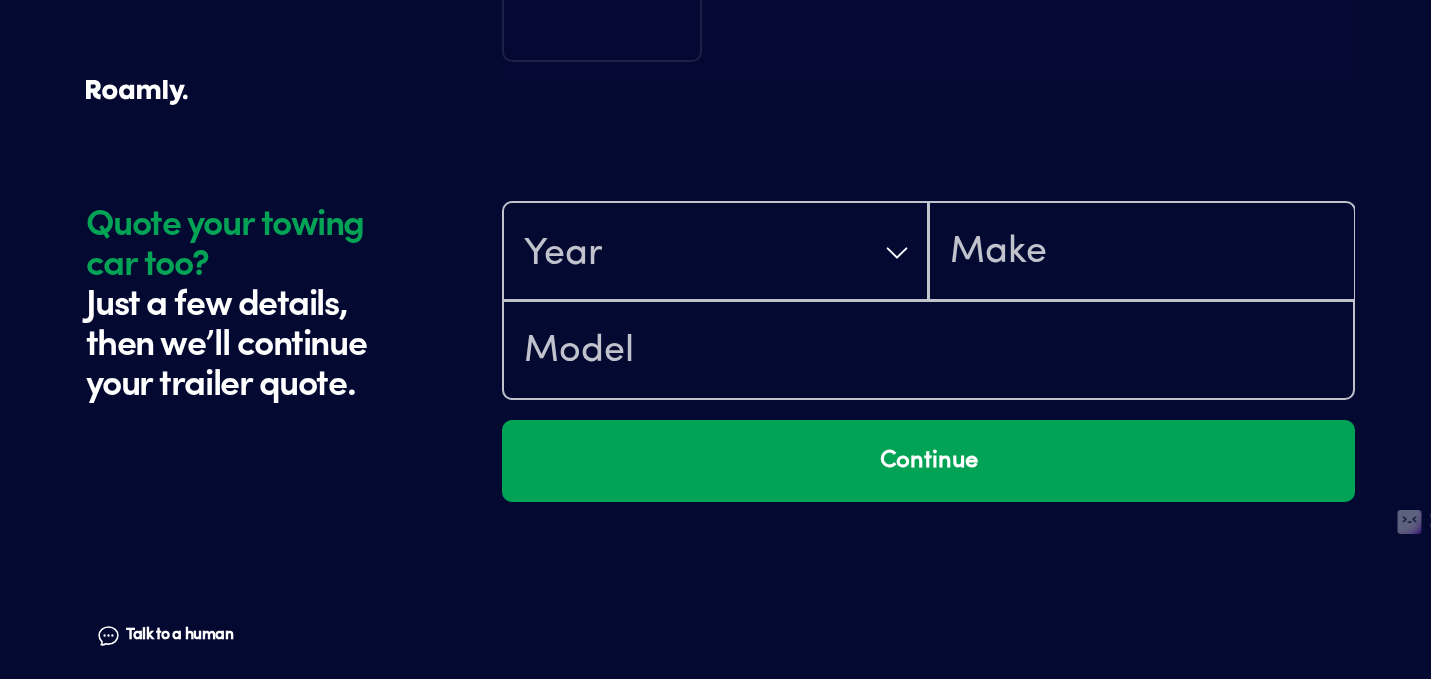 scroll, scrollTop: 3547, scrollLeft: 0, axis: vertical 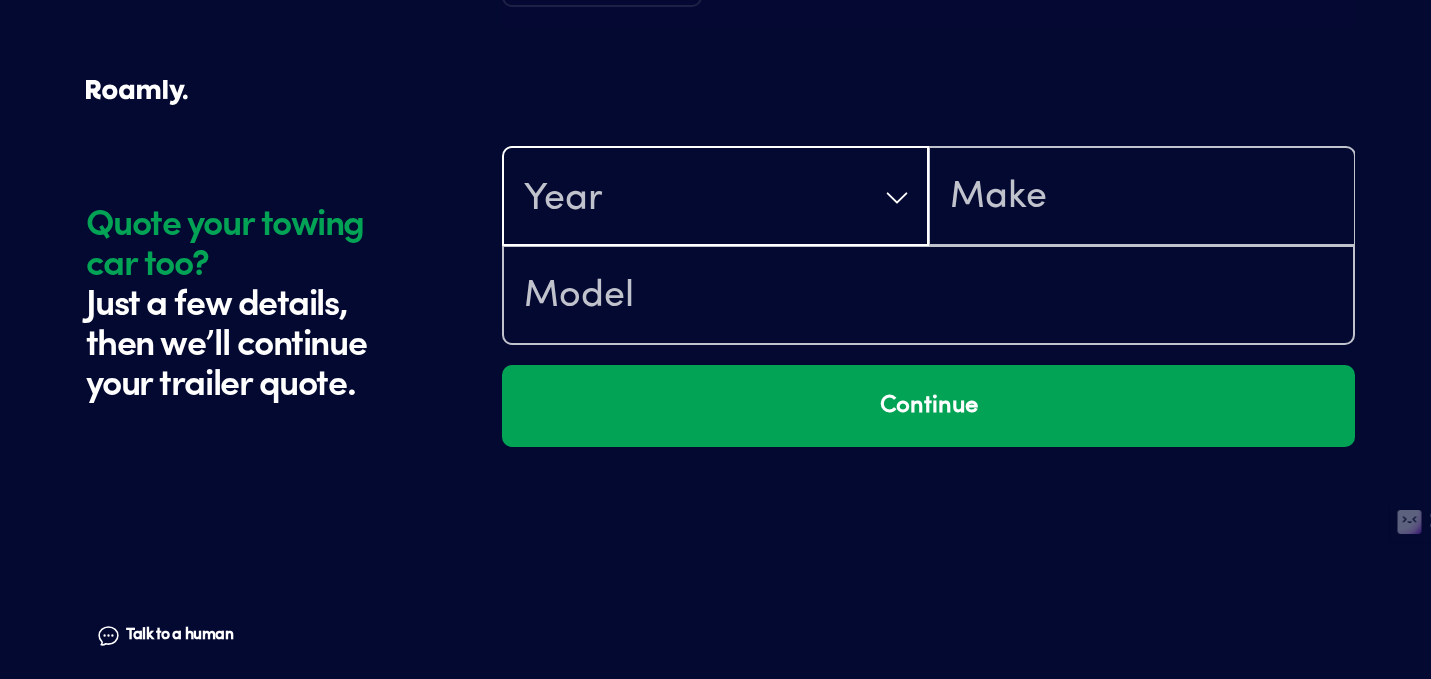 click on "Year" at bounding box center [715, 198] 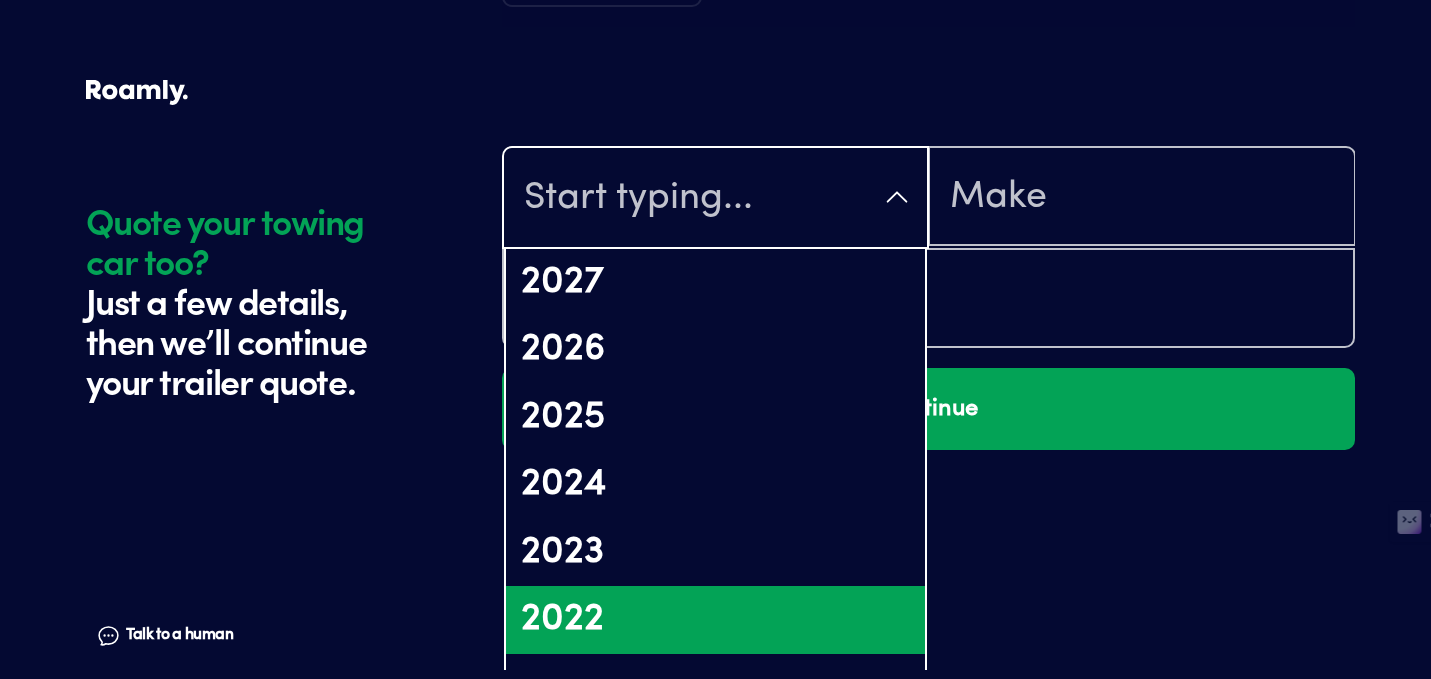 click on "2022" at bounding box center [715, 620] 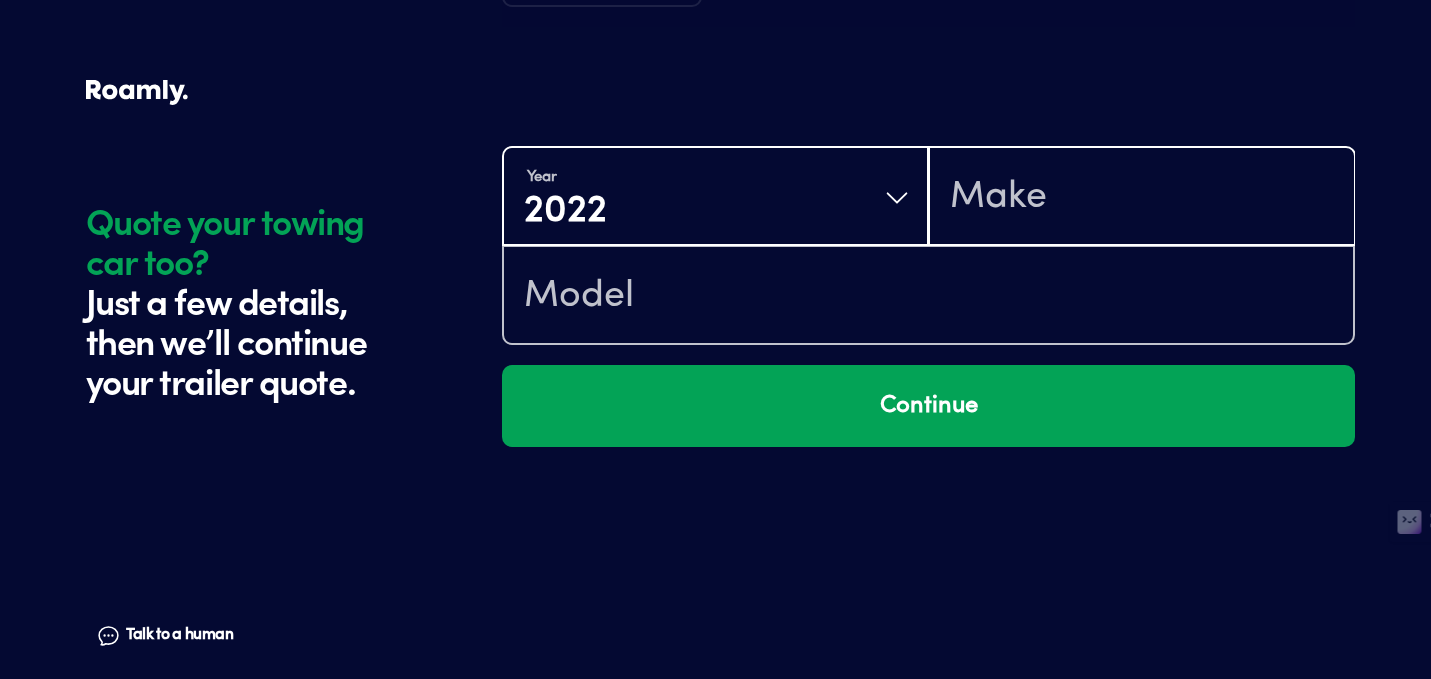 click at bounding box center (1141, 198) 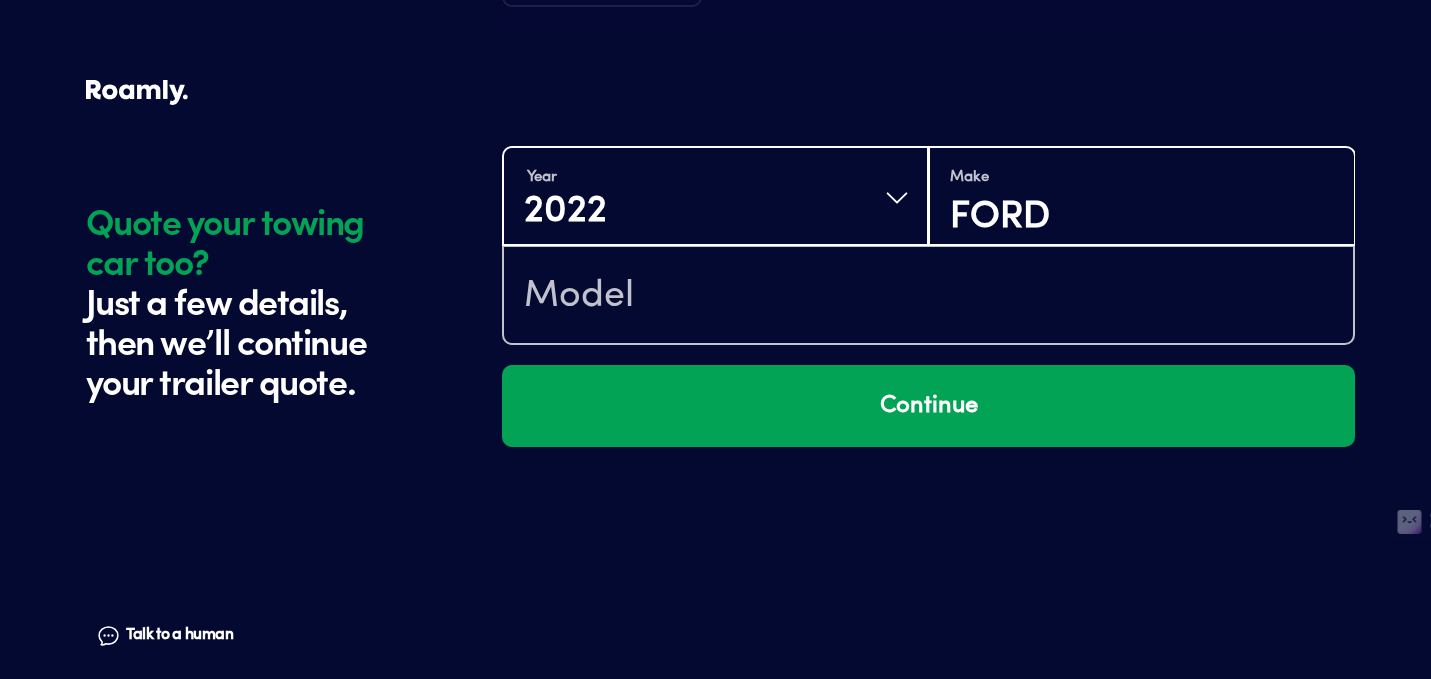 type on "FORD" 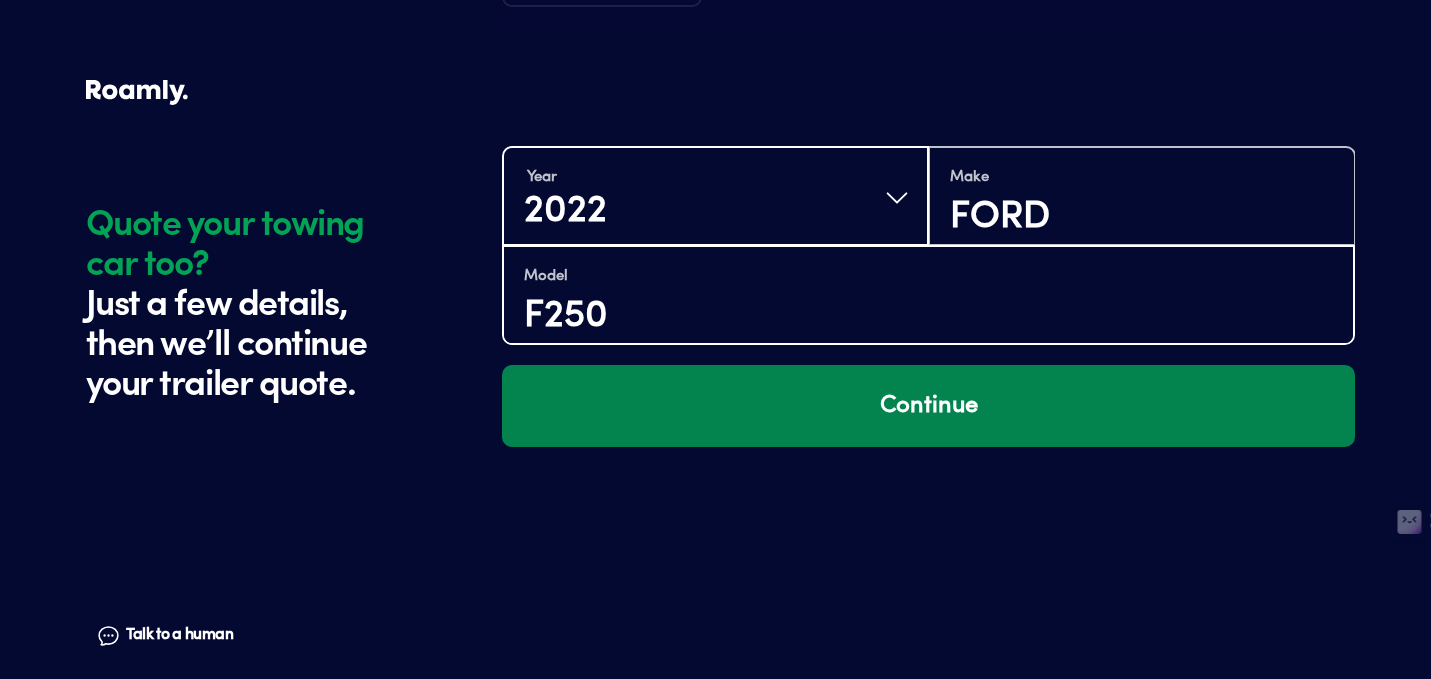 type on "F250" 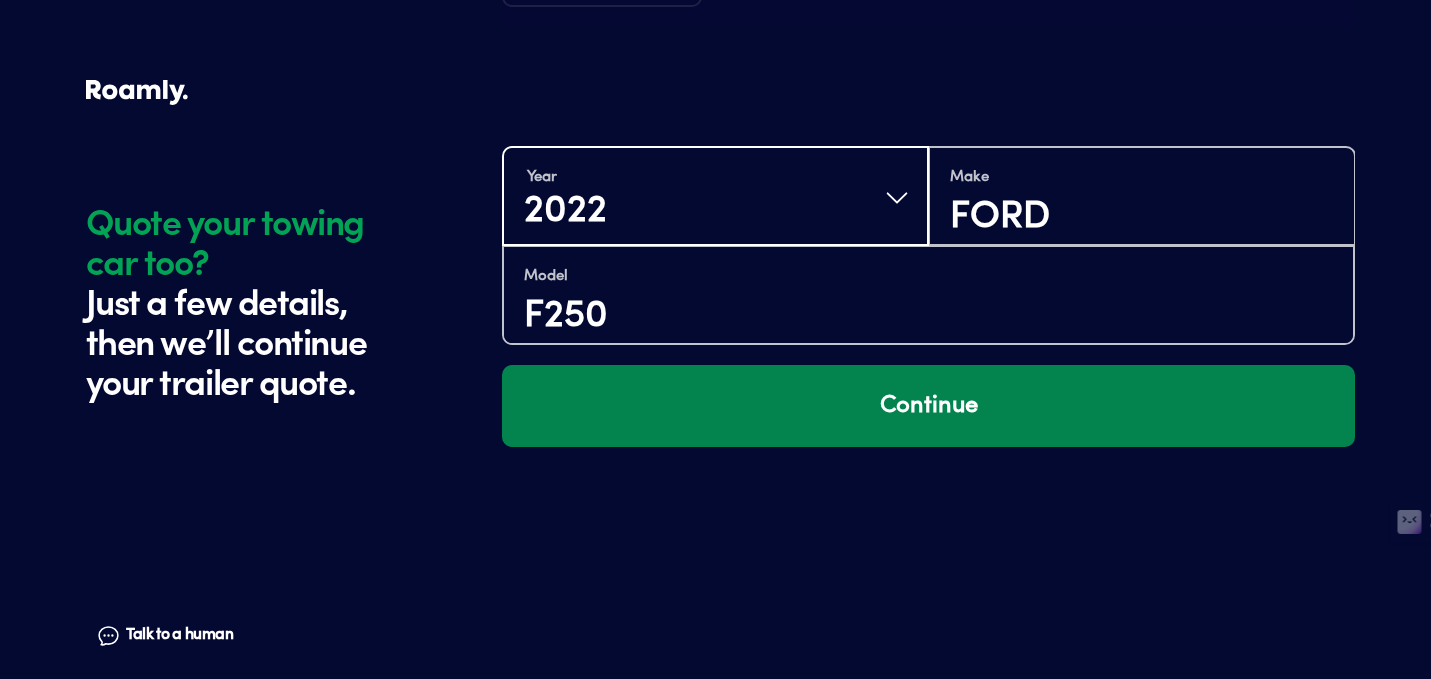 click on "Continue" at bounding box center (928, 406) 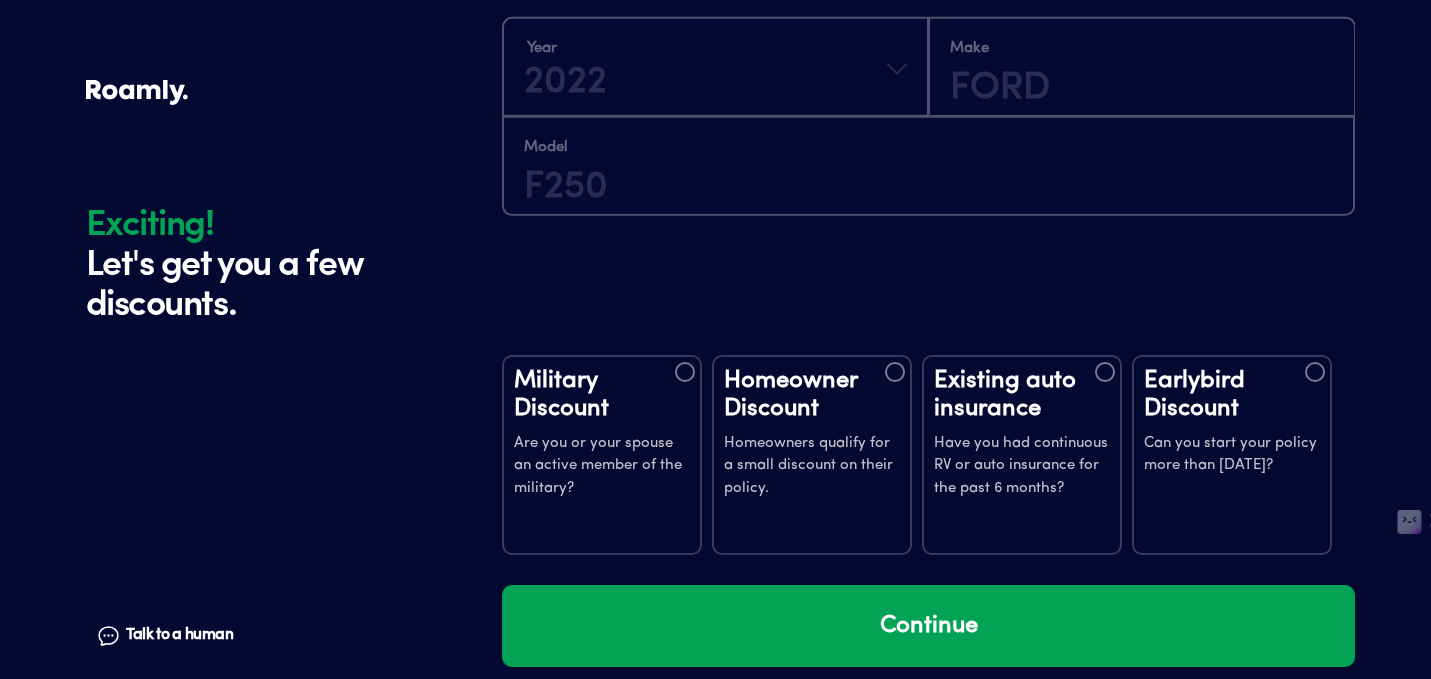 scroll, scrollTop: 3925, scrollLeft: 0, axis: vertical 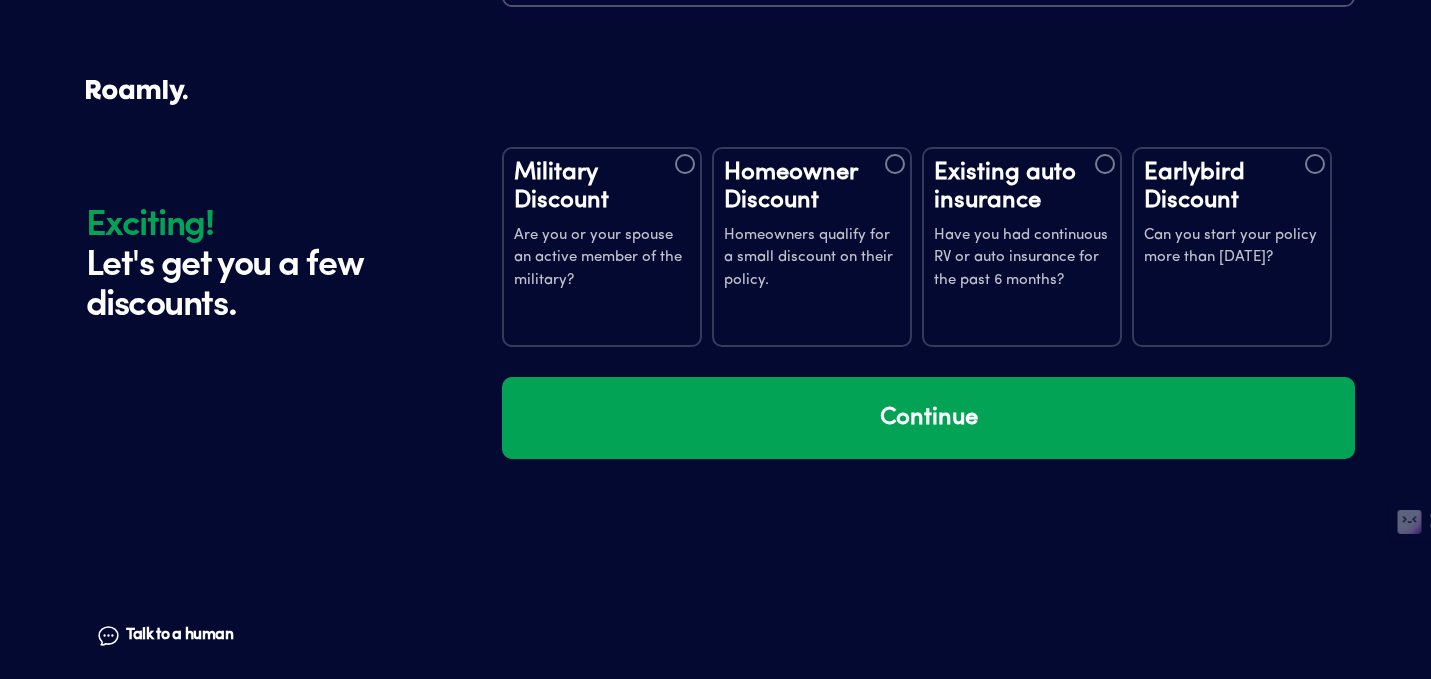 click at bounding box center [895, 164] 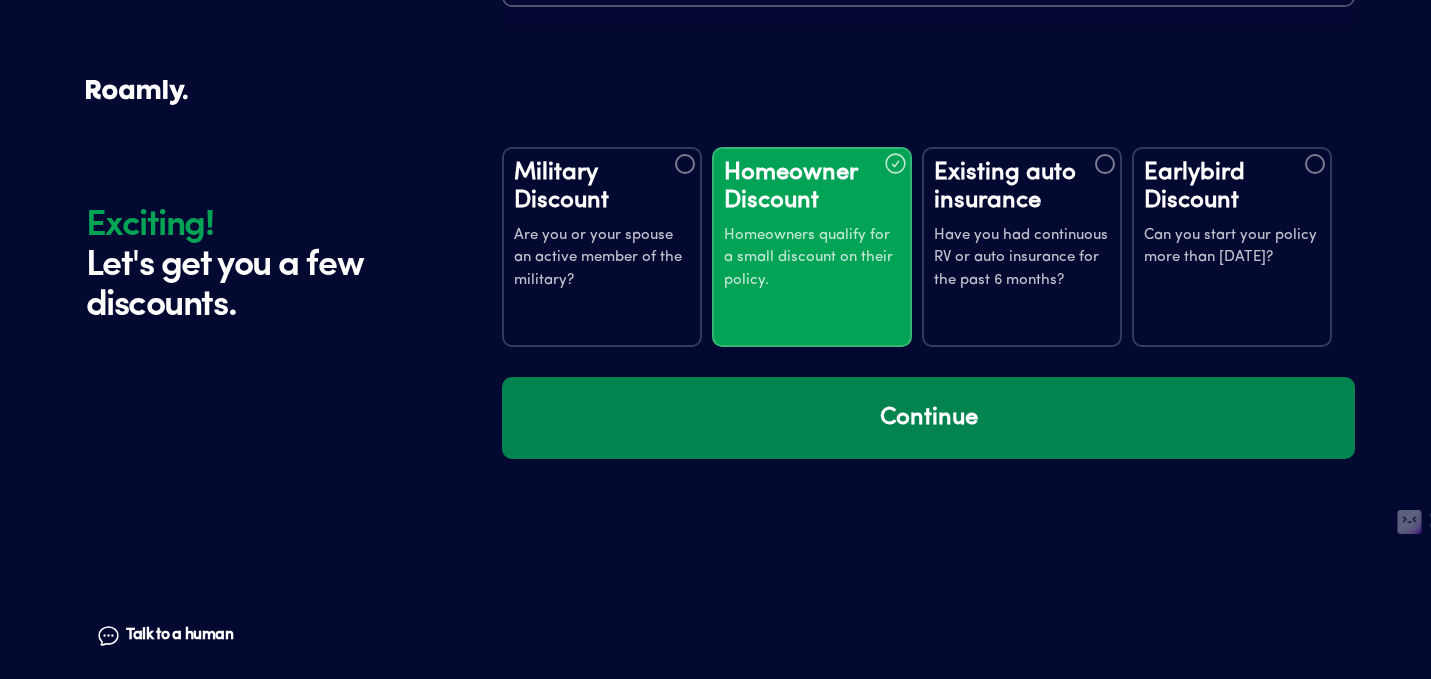 click on "Continue" at bounding box center (928, 418) 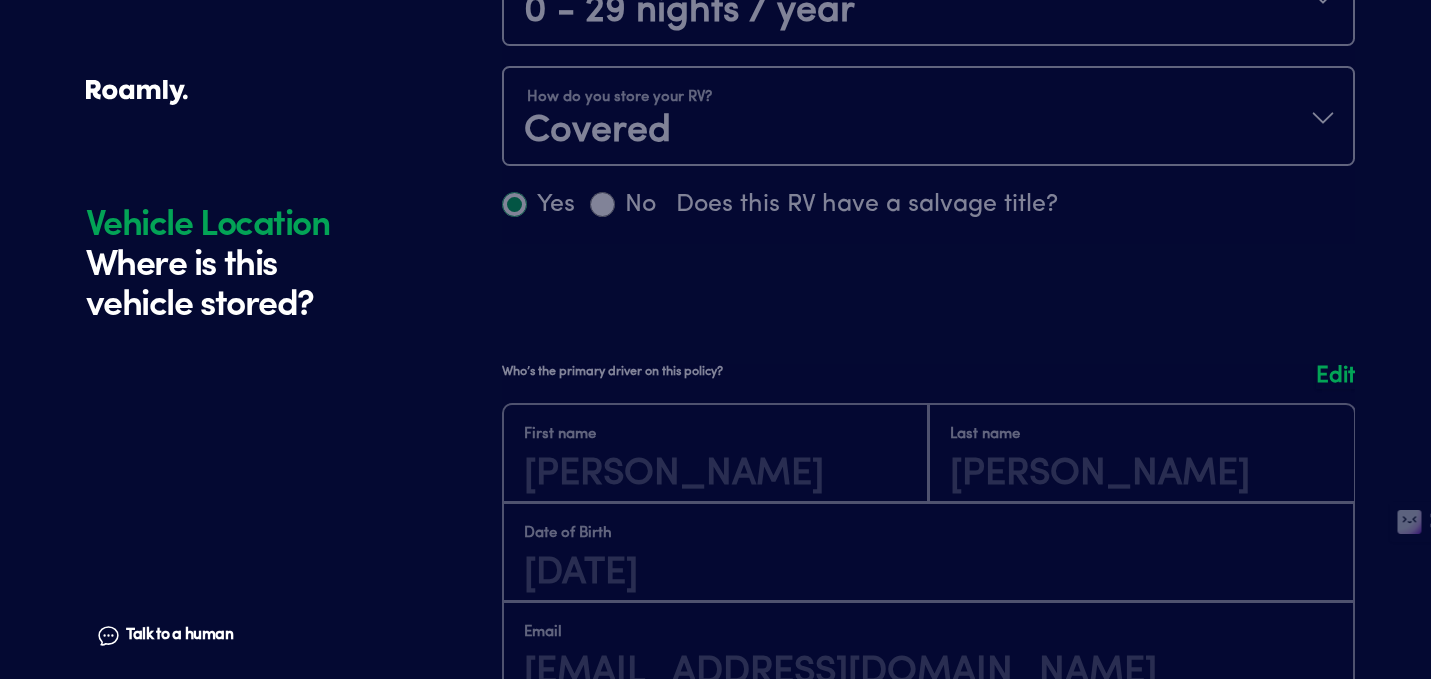 scroll, scrollTop: 1264, scrollLeft: 0, axis: vertical 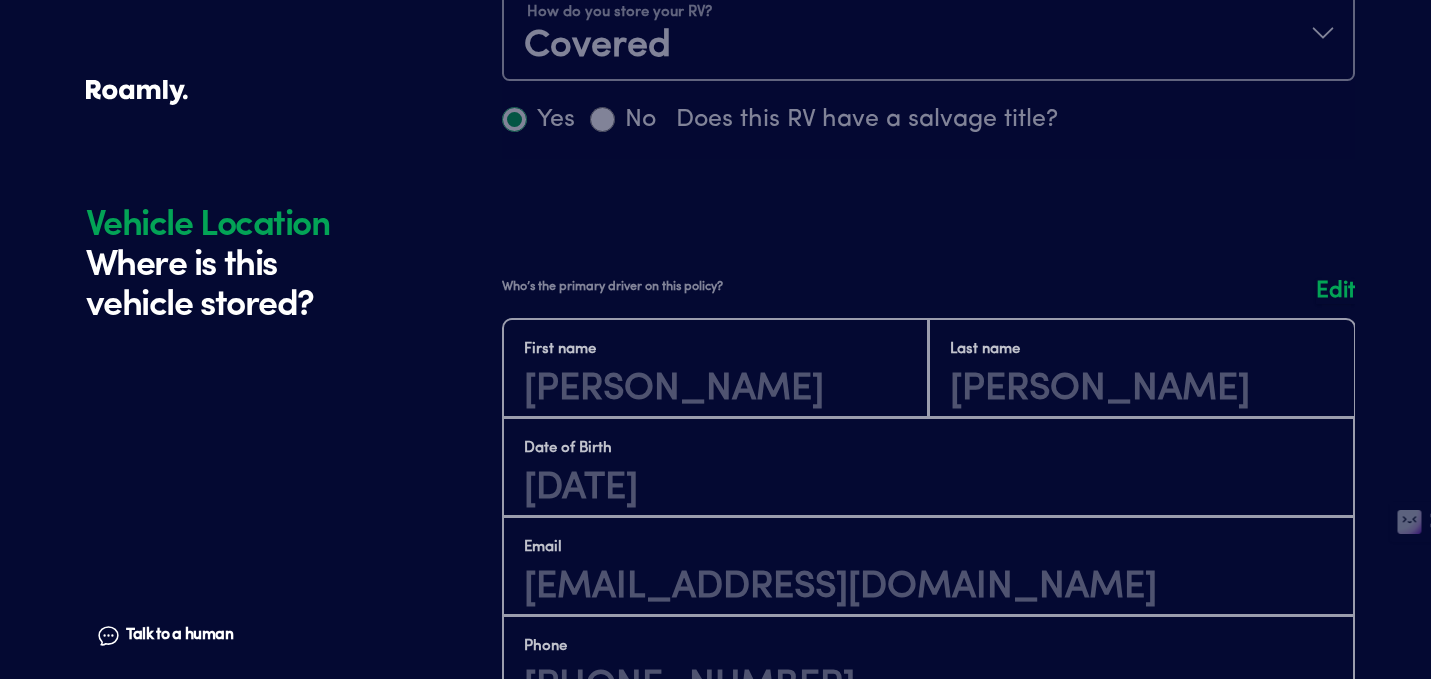 click at bounding box center [928, 569] 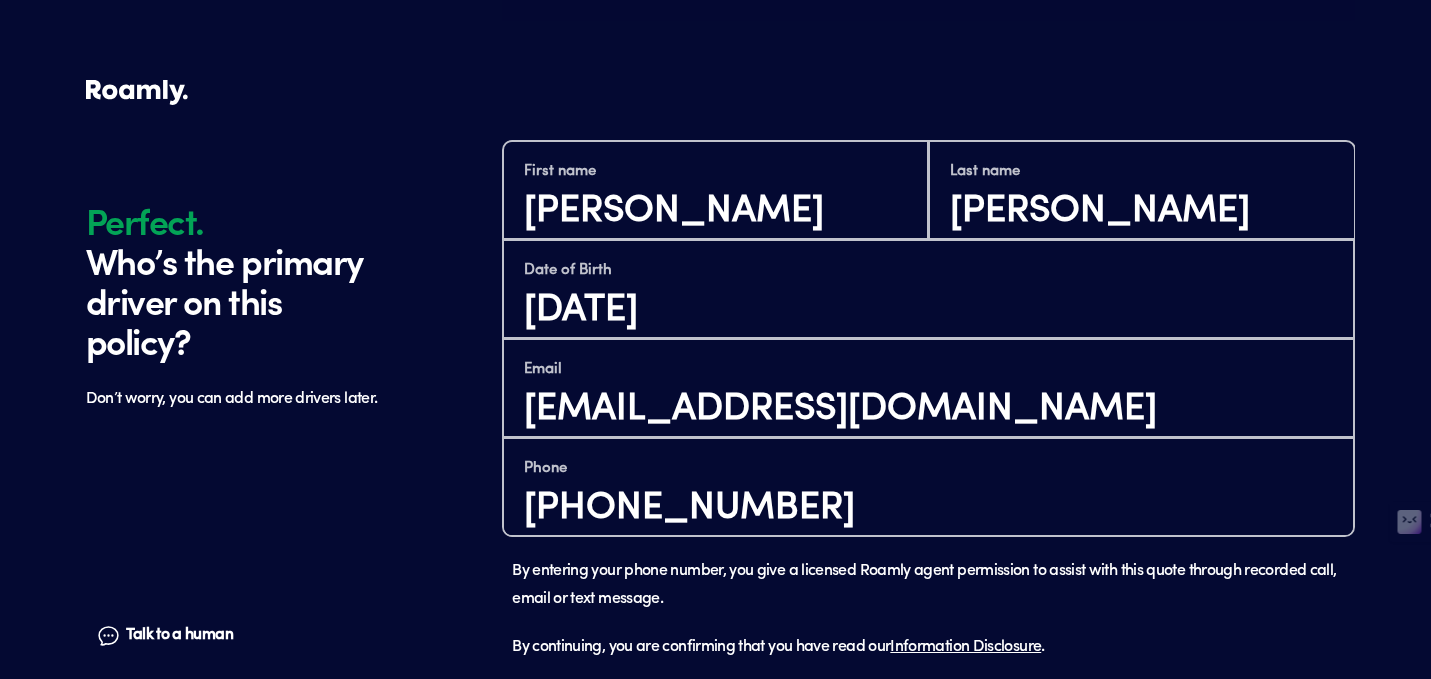 scroll, scrollTop: 1515, scrollLeft: 0, axis: vertical 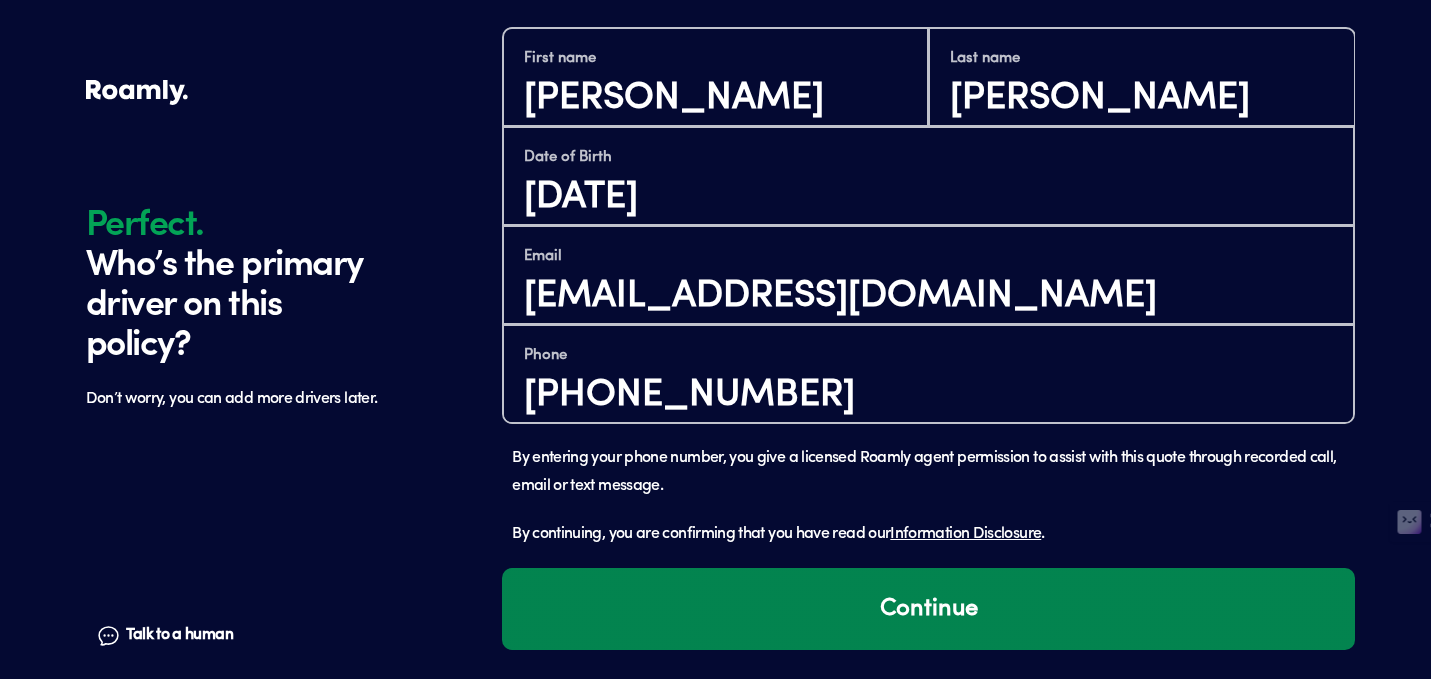 click on "Continue" at bounding box center [928, 609] 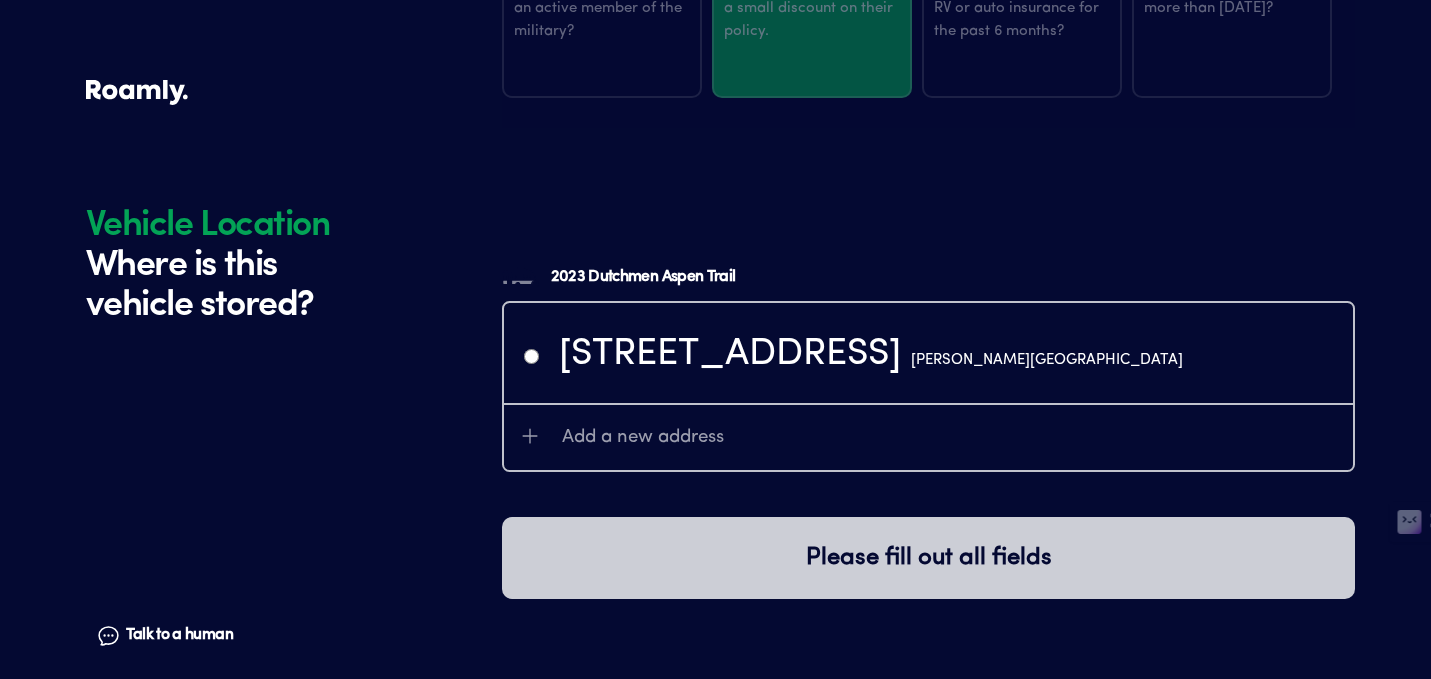scroll, scrollTop: 4315, scrollLeft: 0, axis: vertical 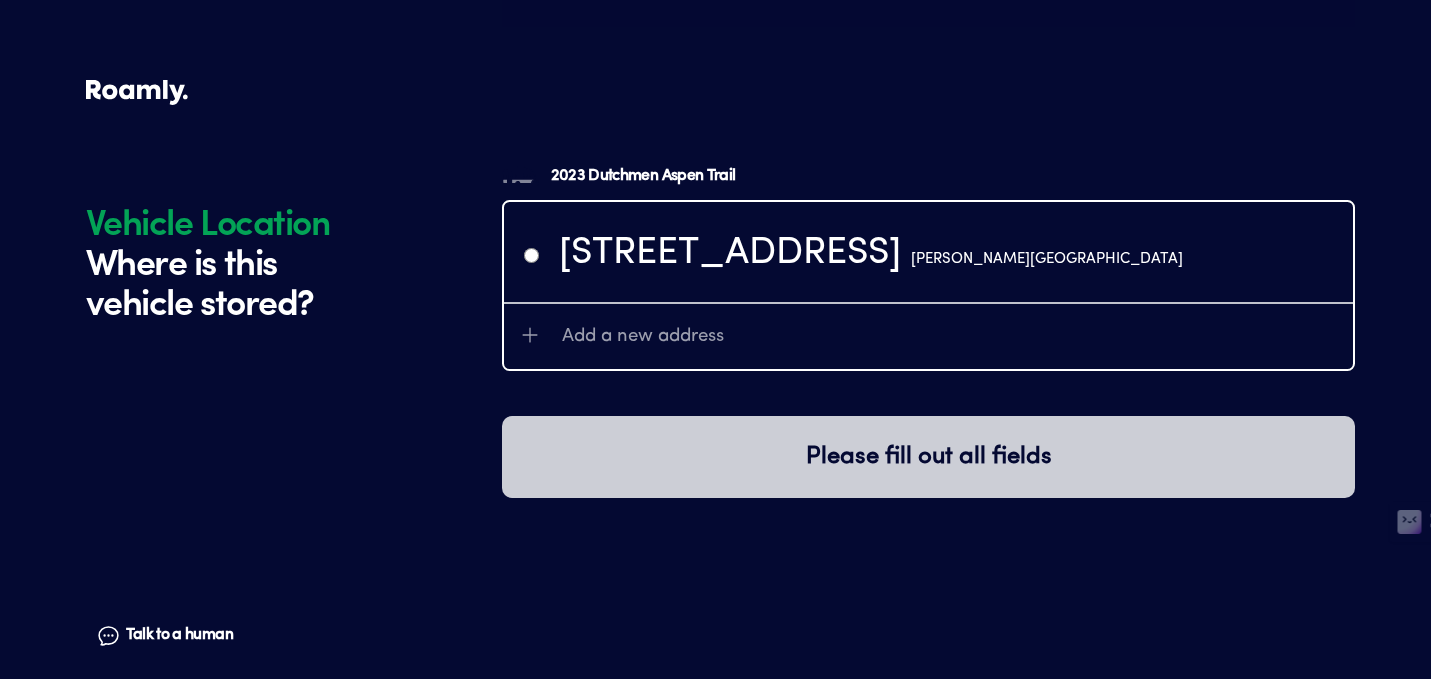click on "[STREET_ADDRESS][PERSON_NAME]" at bounding box center [871, 254] 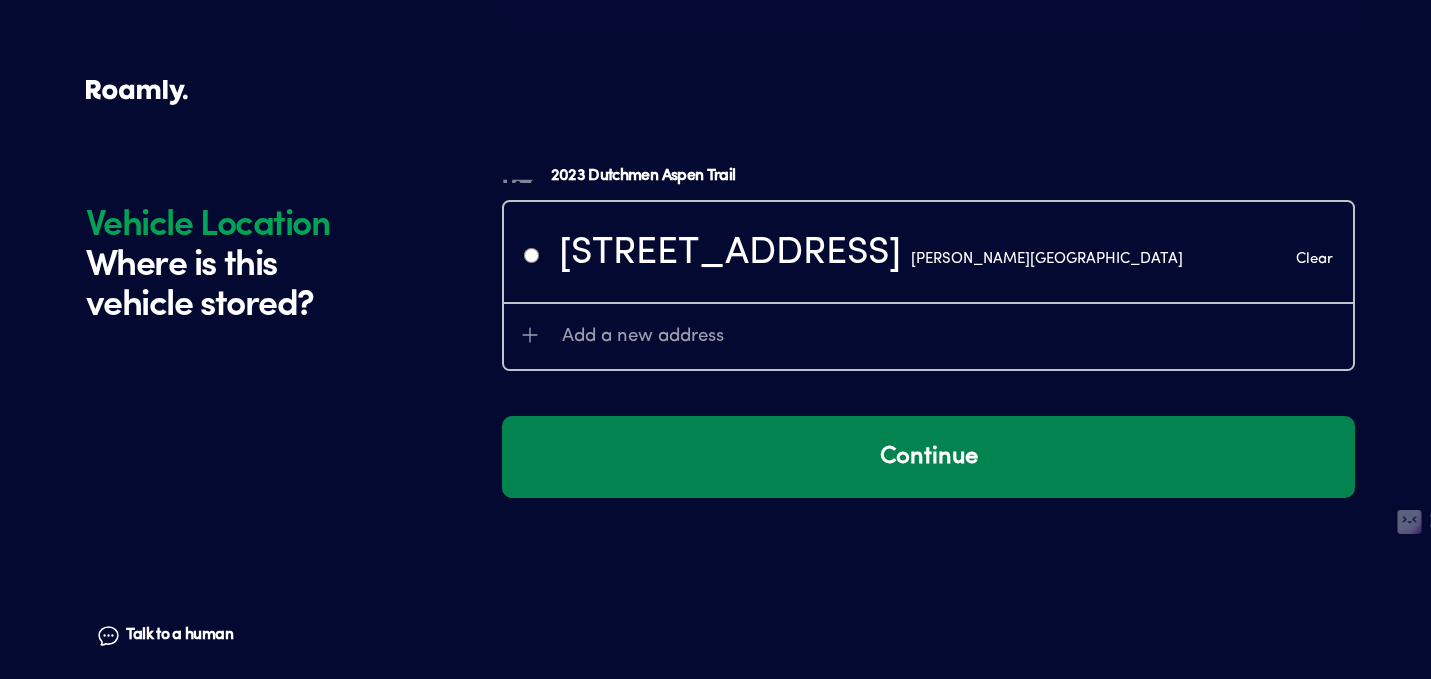click on "Continue" at bounding box center [928, 457] 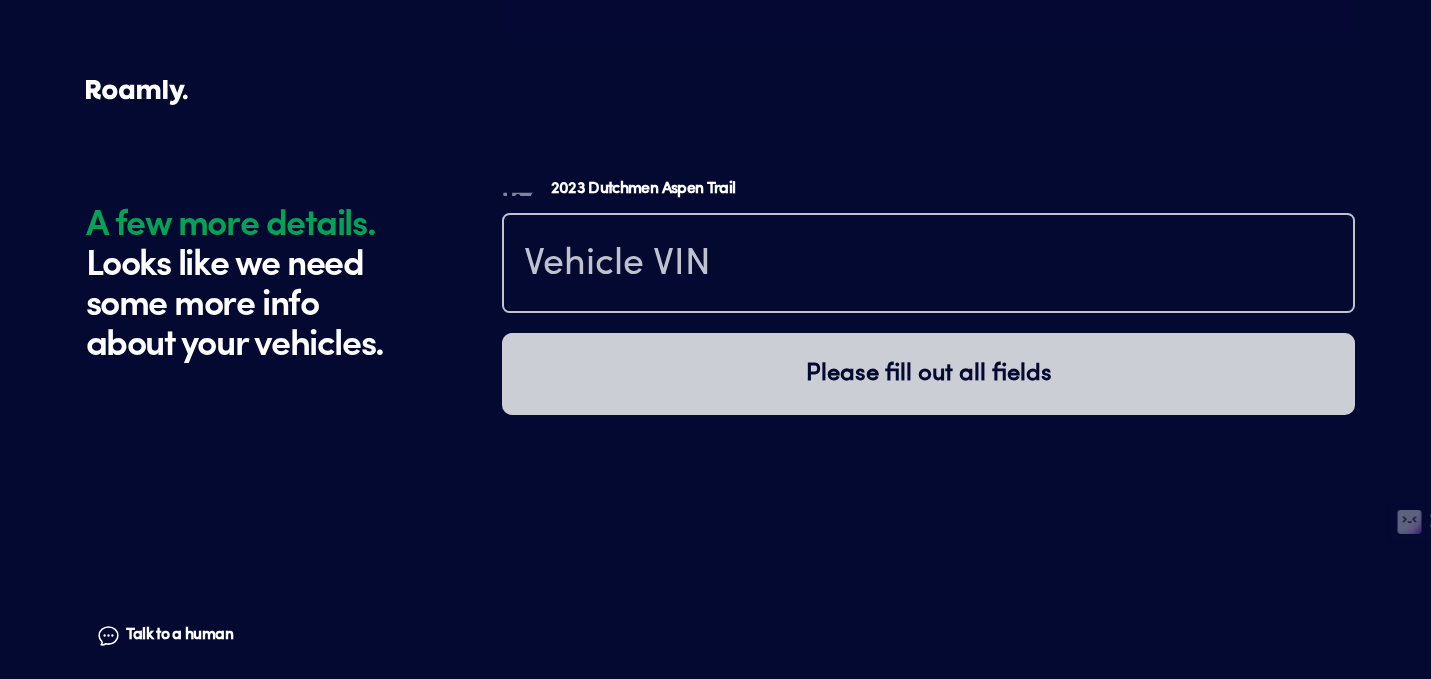 scroll, scrollTop: 4754, scrollLeft: 0, axis: vertical 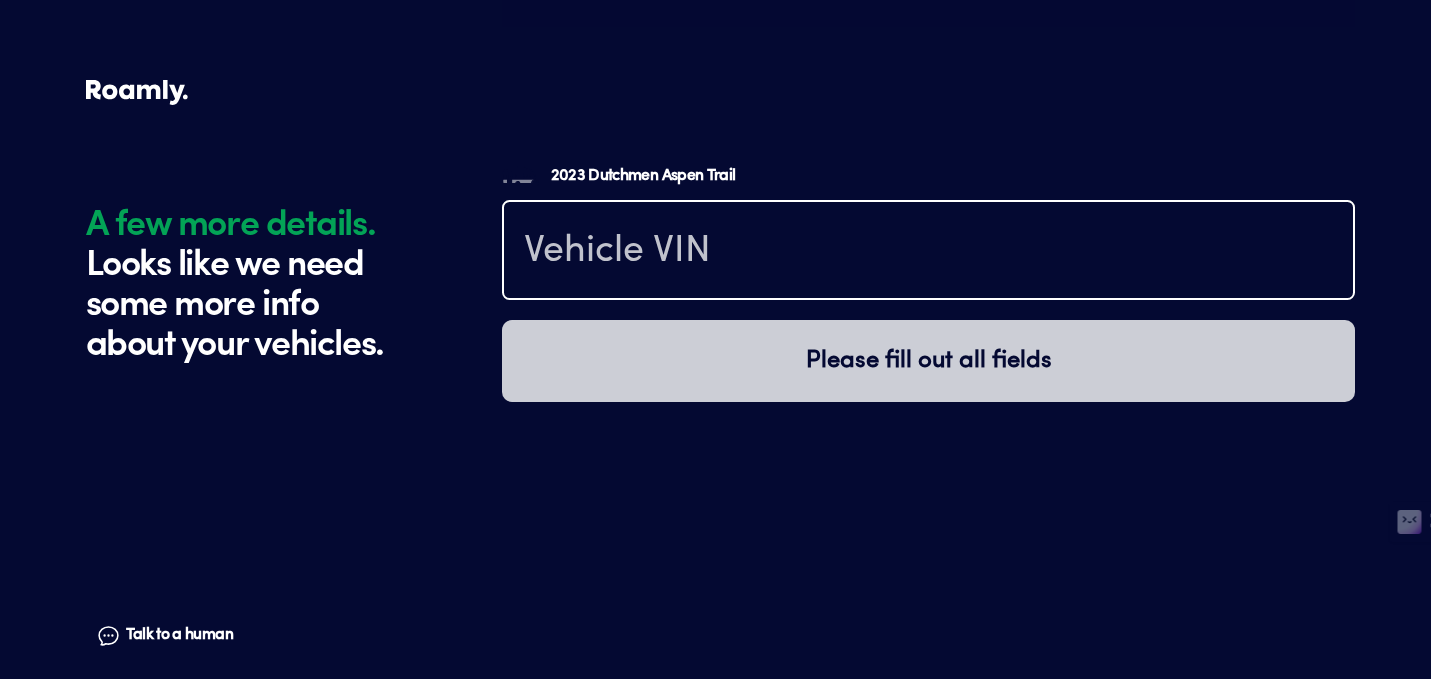 click at bounding box center [928, 252] 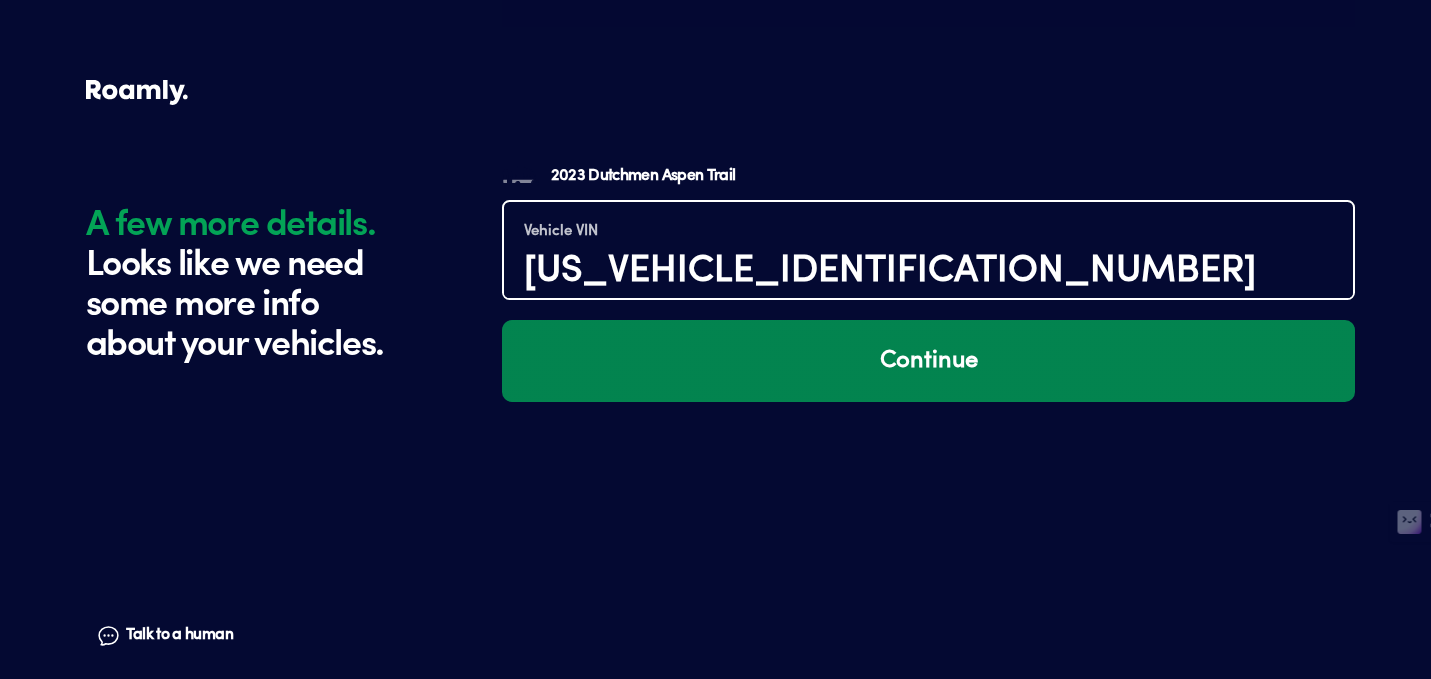 type on "[US_VEHICLE_IDENTIFICATION_NUMBER]" 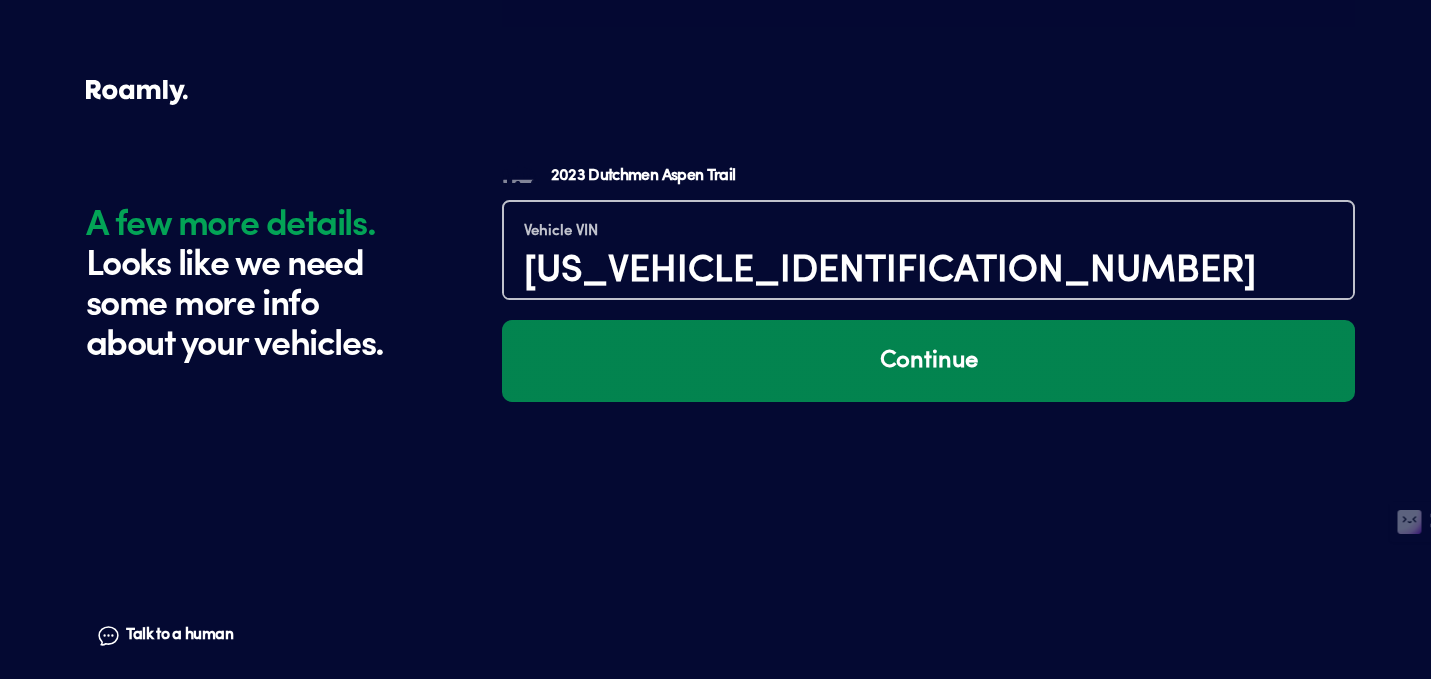 click on "Continue" at bounding box center [928, 361] 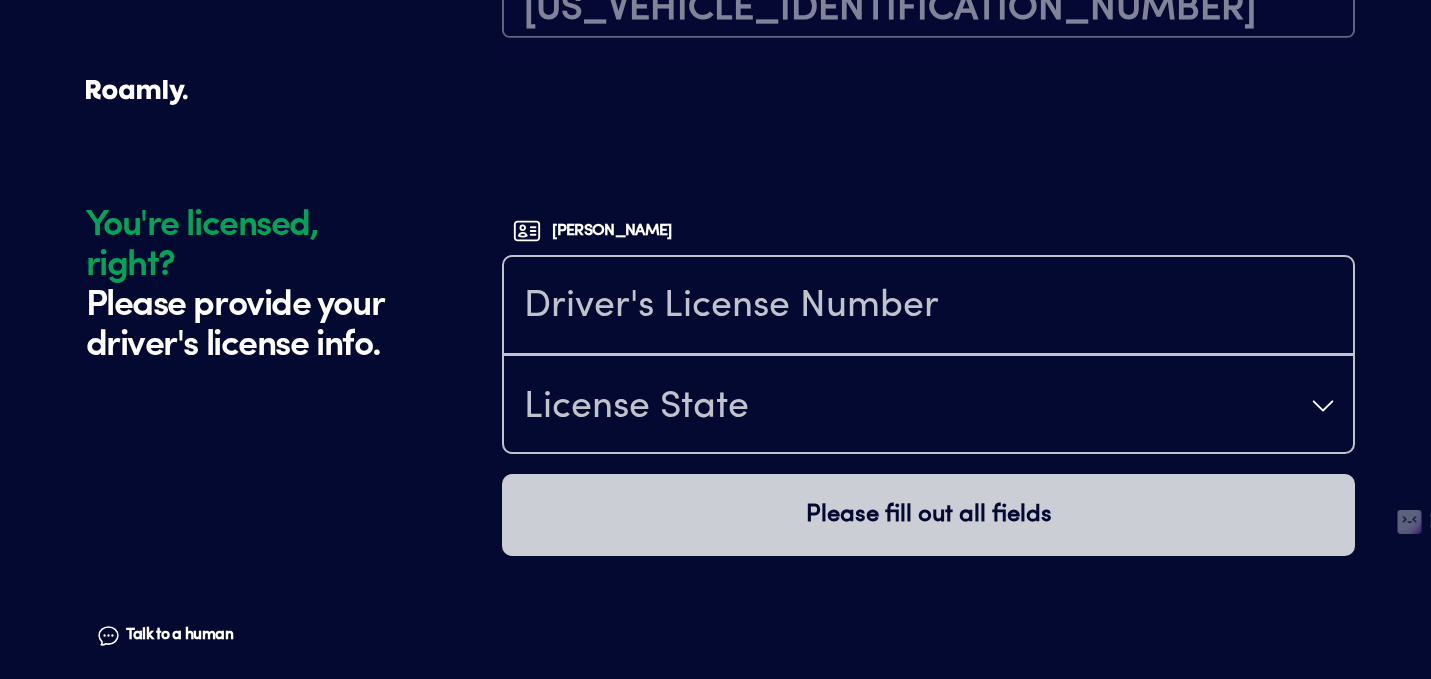 scroll, scrollTop: 5097, scrollLeft: 0, axis: vertical 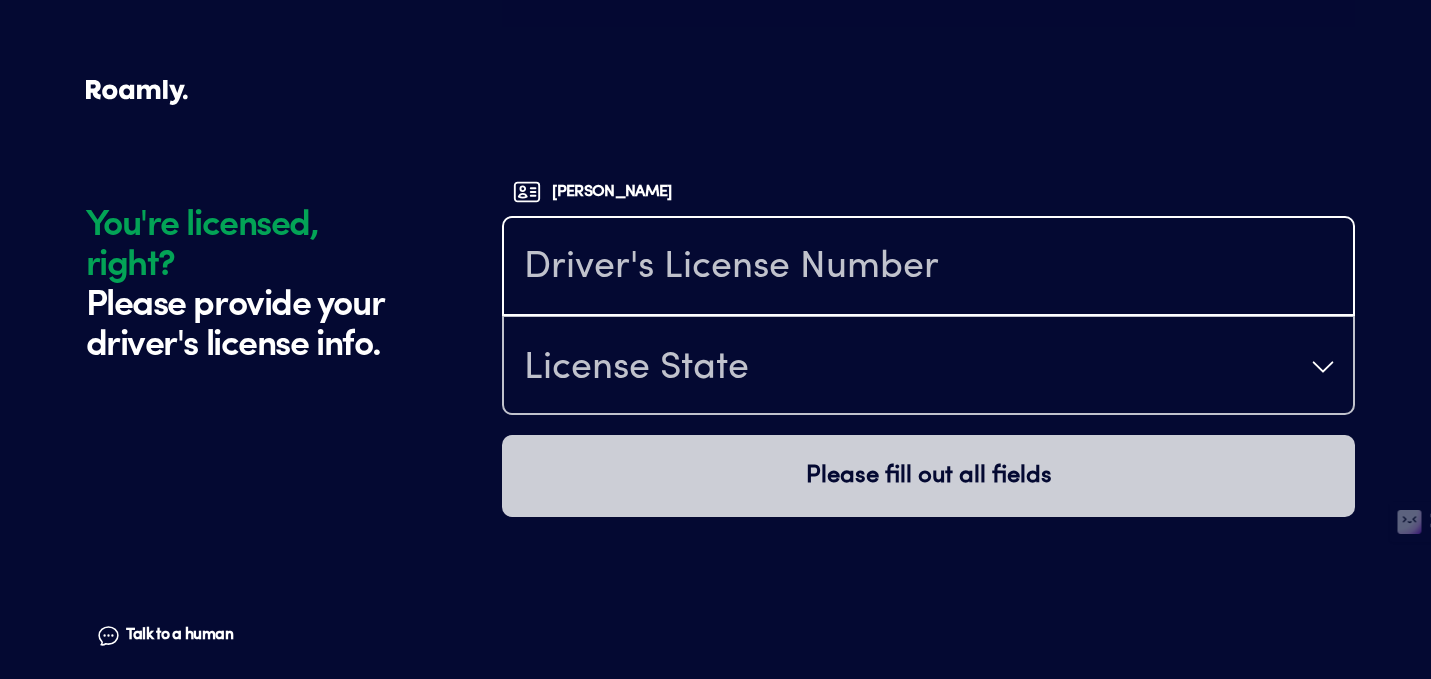click at bounding box center (928, 268) 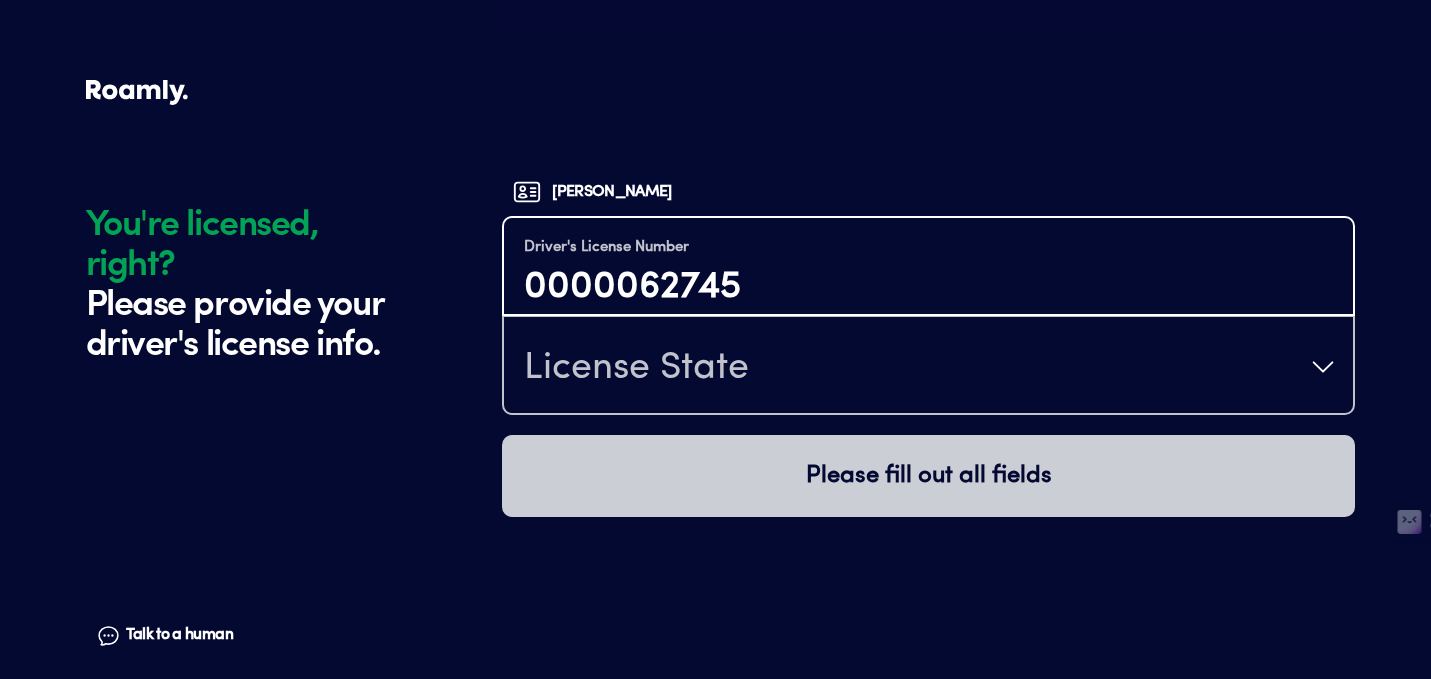 type on "0000062745" 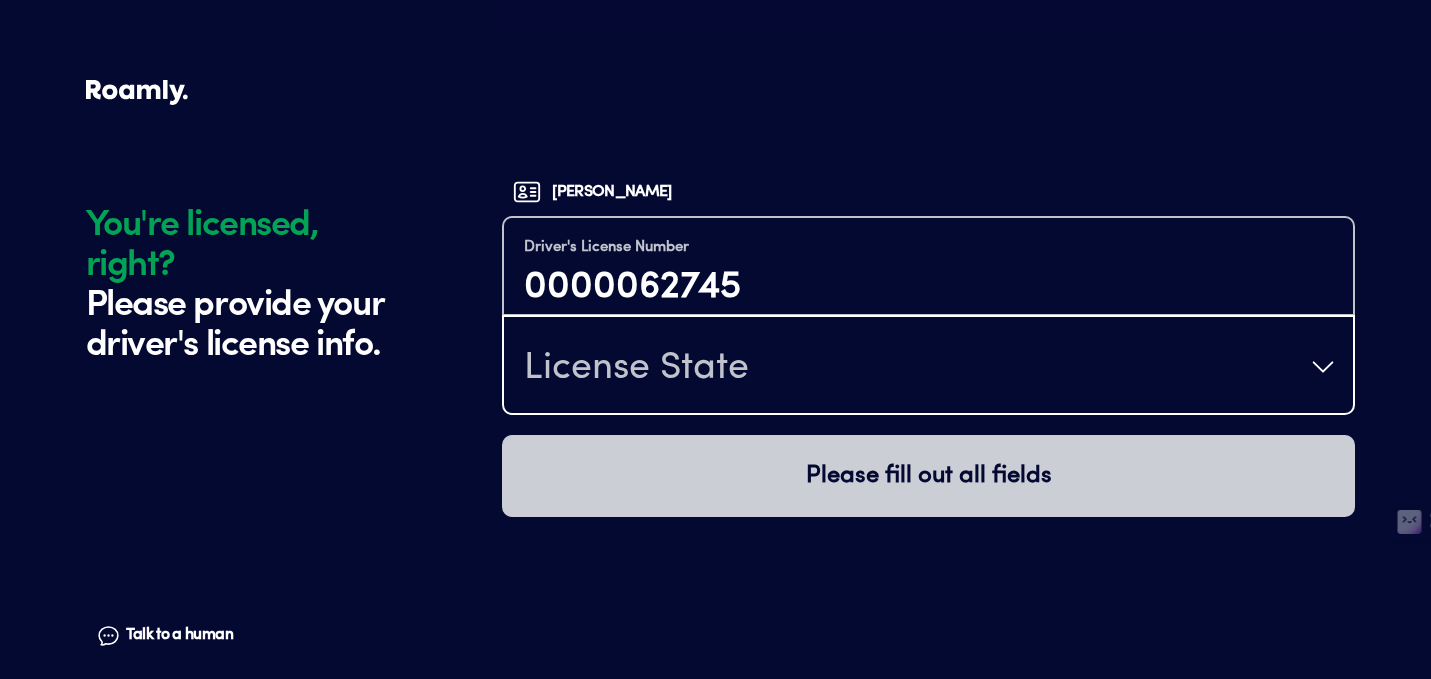 click on "License State" at bounding box center [928, 367] 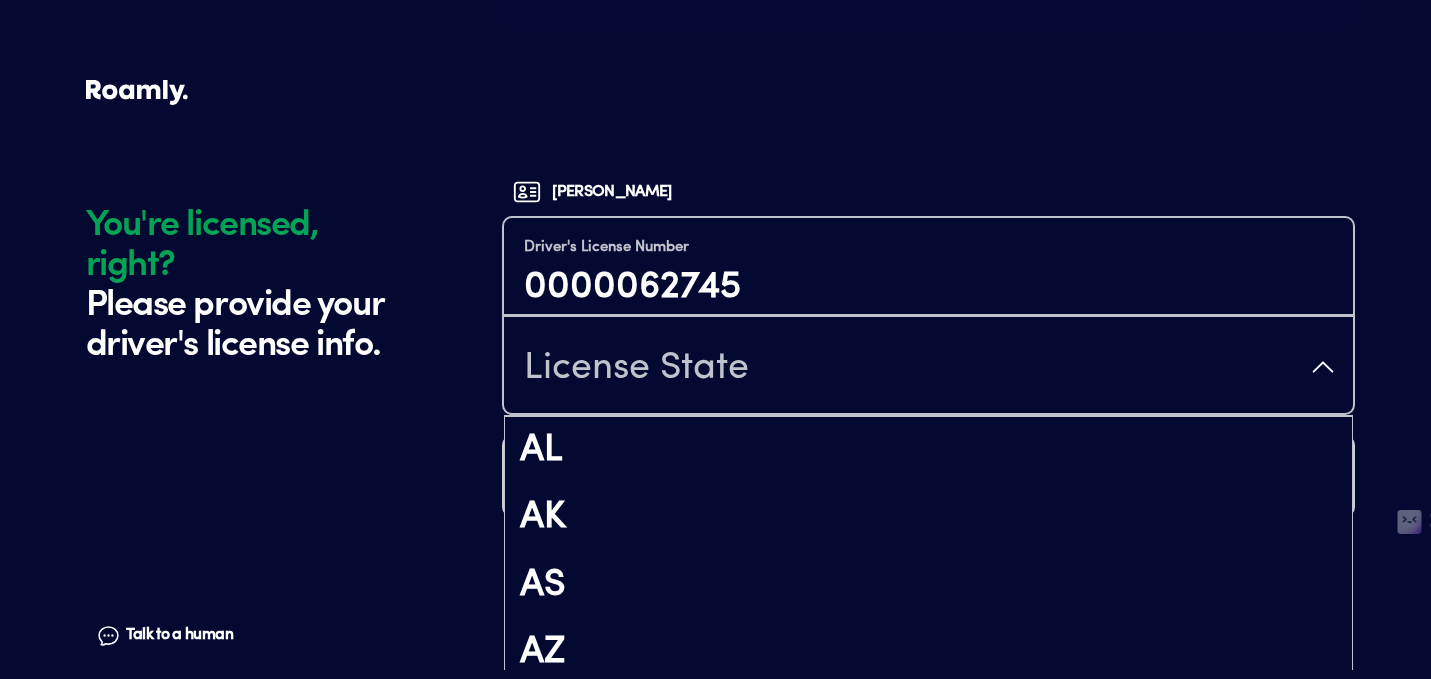 scroll, scrollTop: 988, scrollLeft: 0, axis: vertical 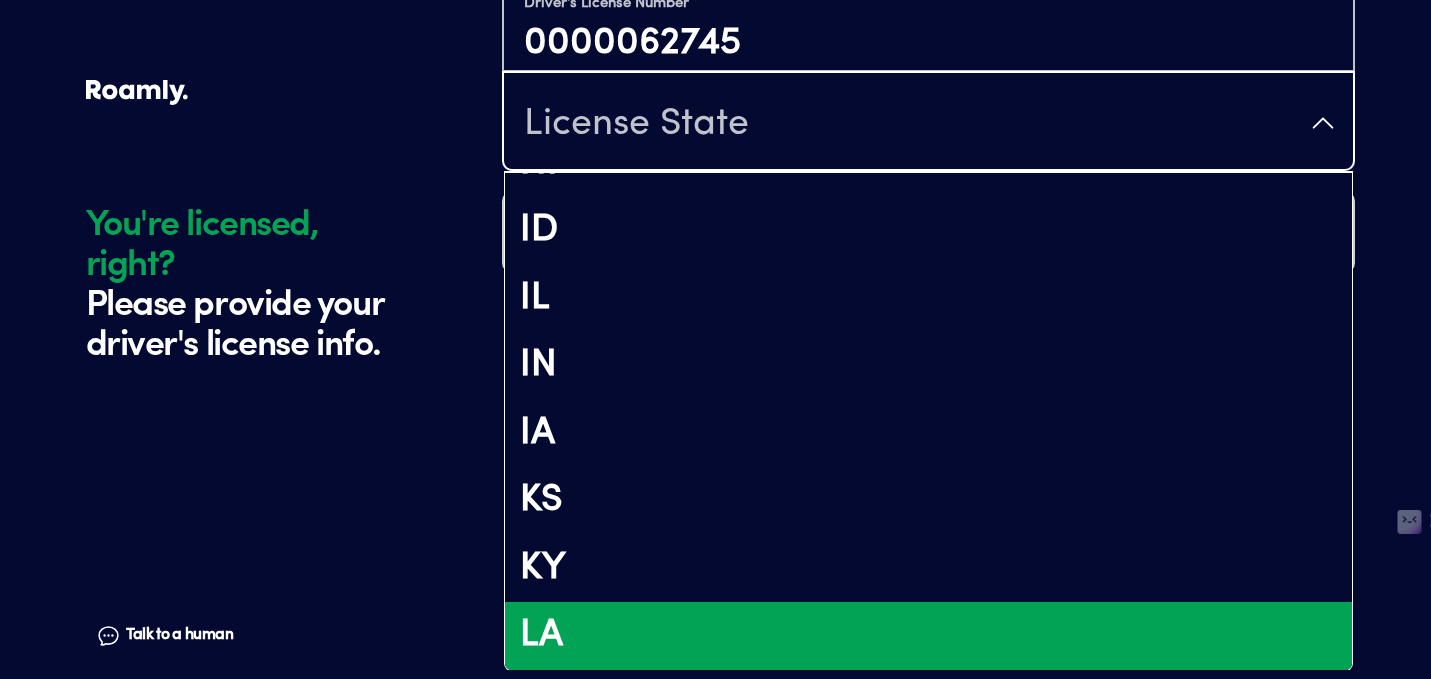 click on "LA" at bounding box center [928, 636] 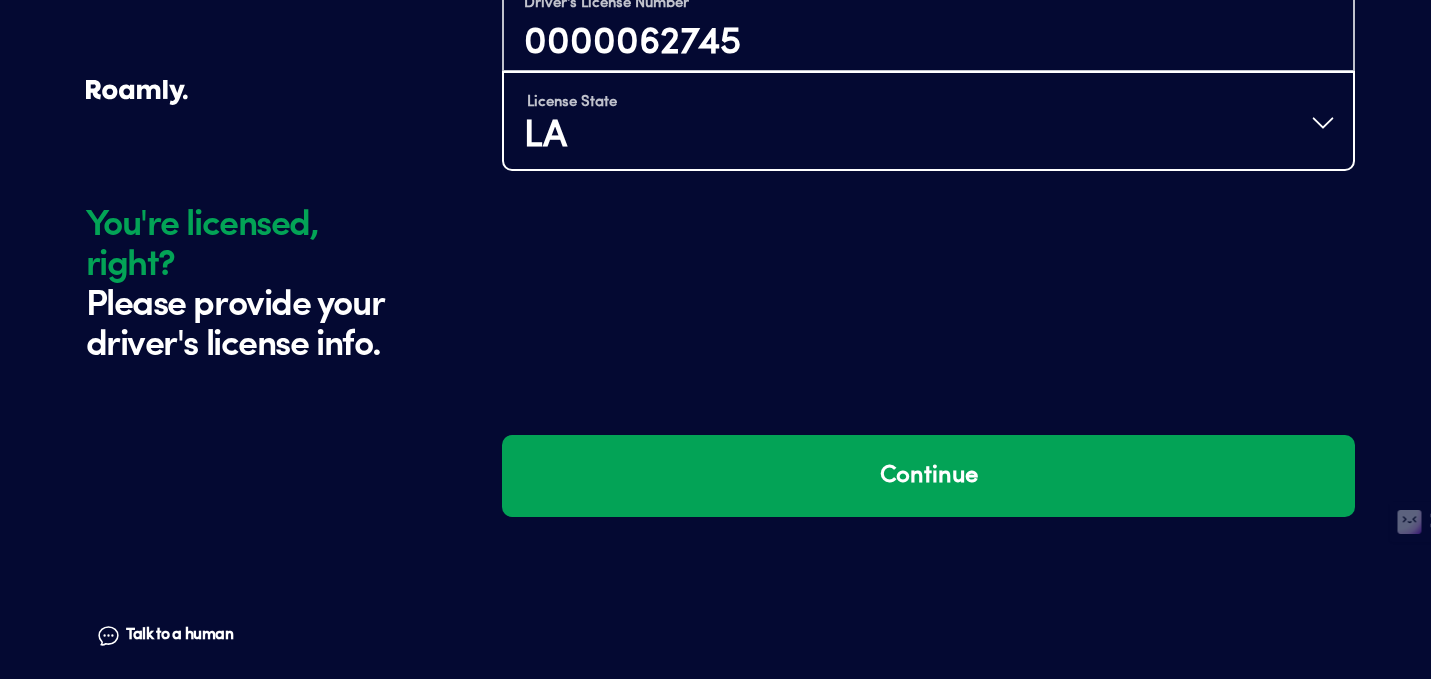 scroll, scrollTop: 0, scrollLeft: 0, axis: both 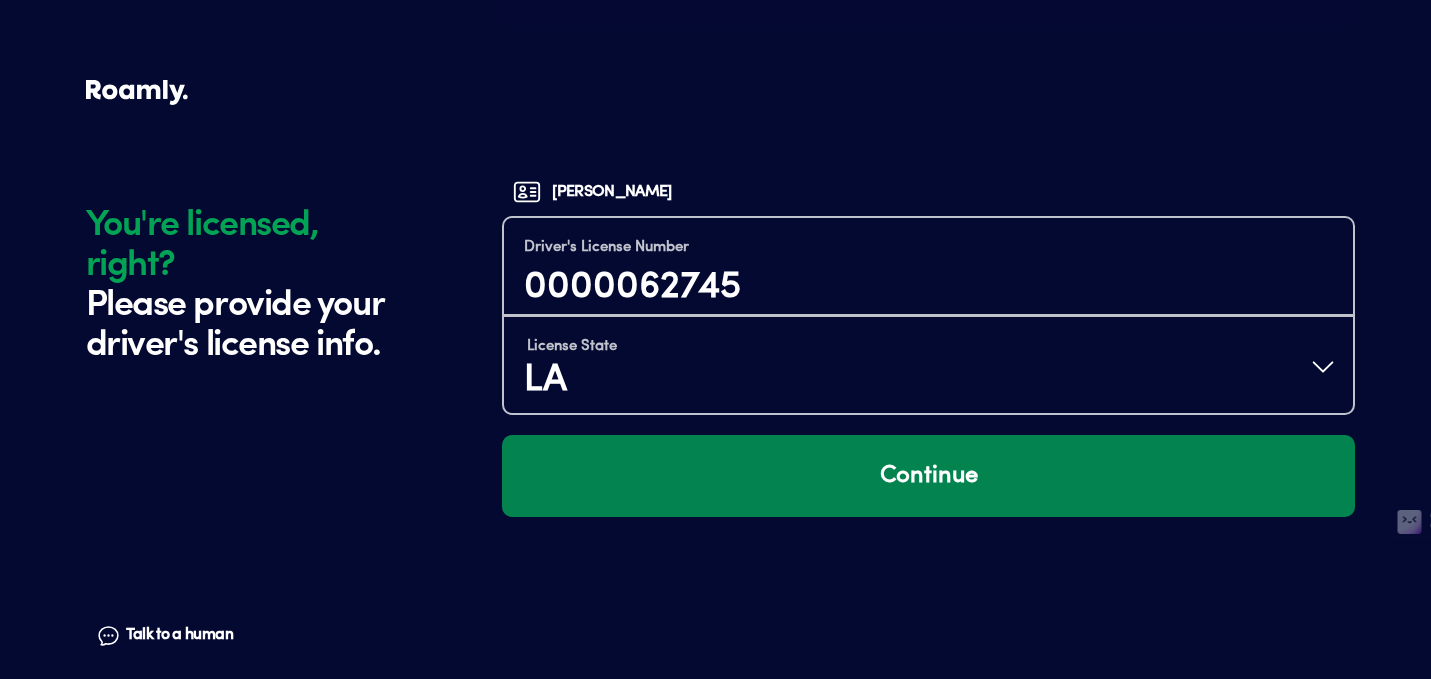 click on "Continue" at bounding box center (928, 476) 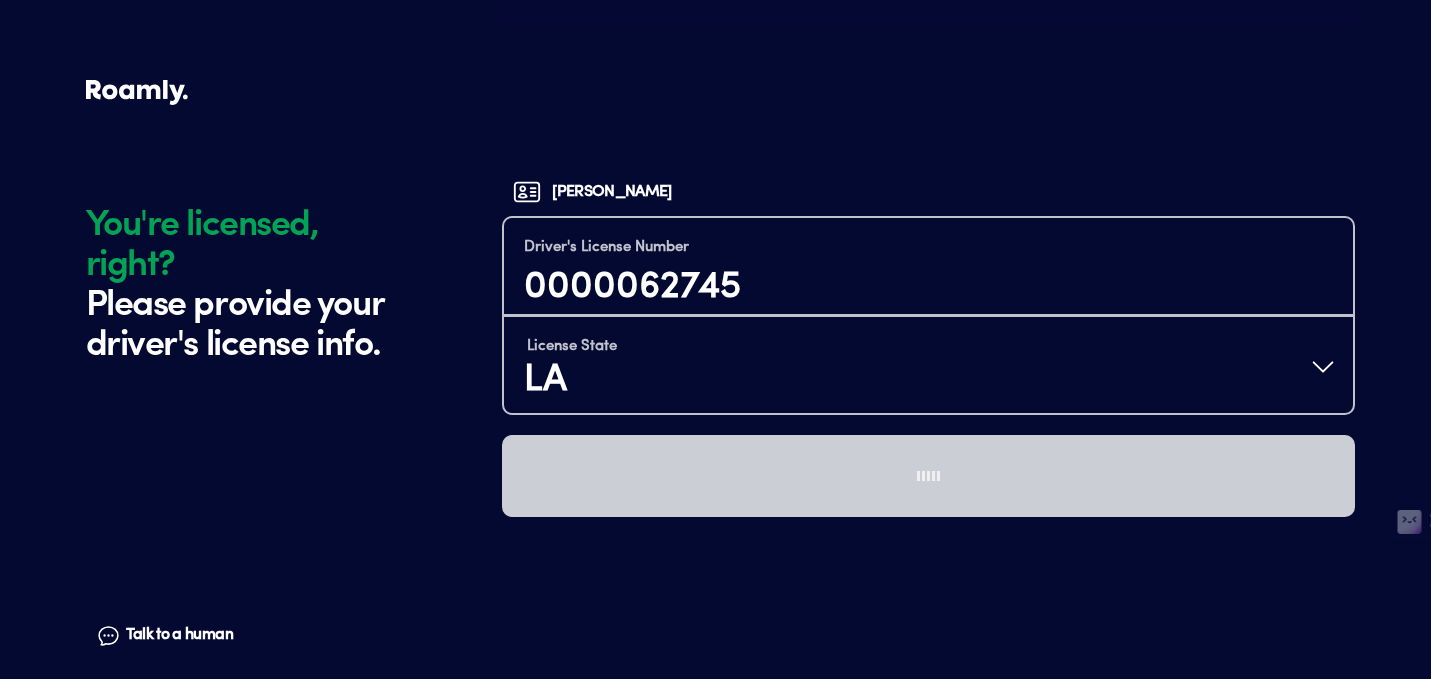 scroll, scrollTop: 0, scrollLeft: 0, axis: both 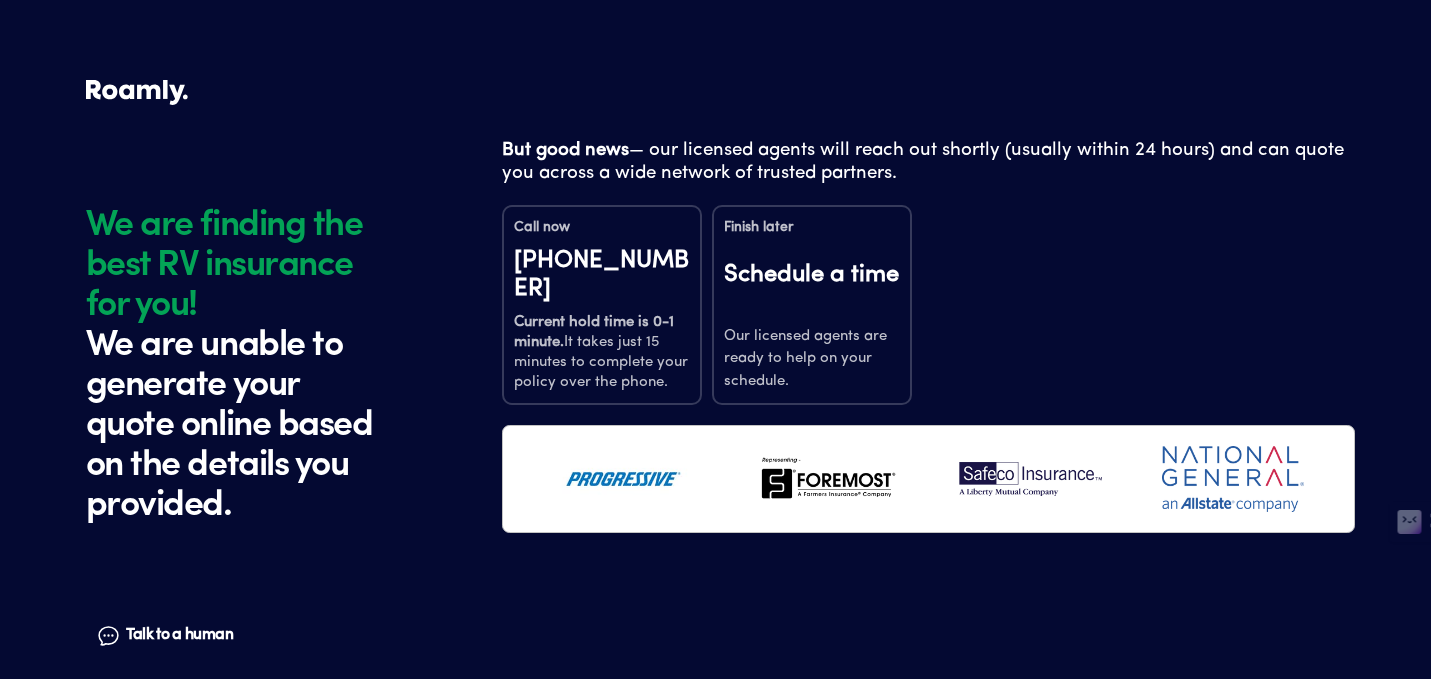 click on "[PHONE_NUMBER]" at bounding box center [602, 275] 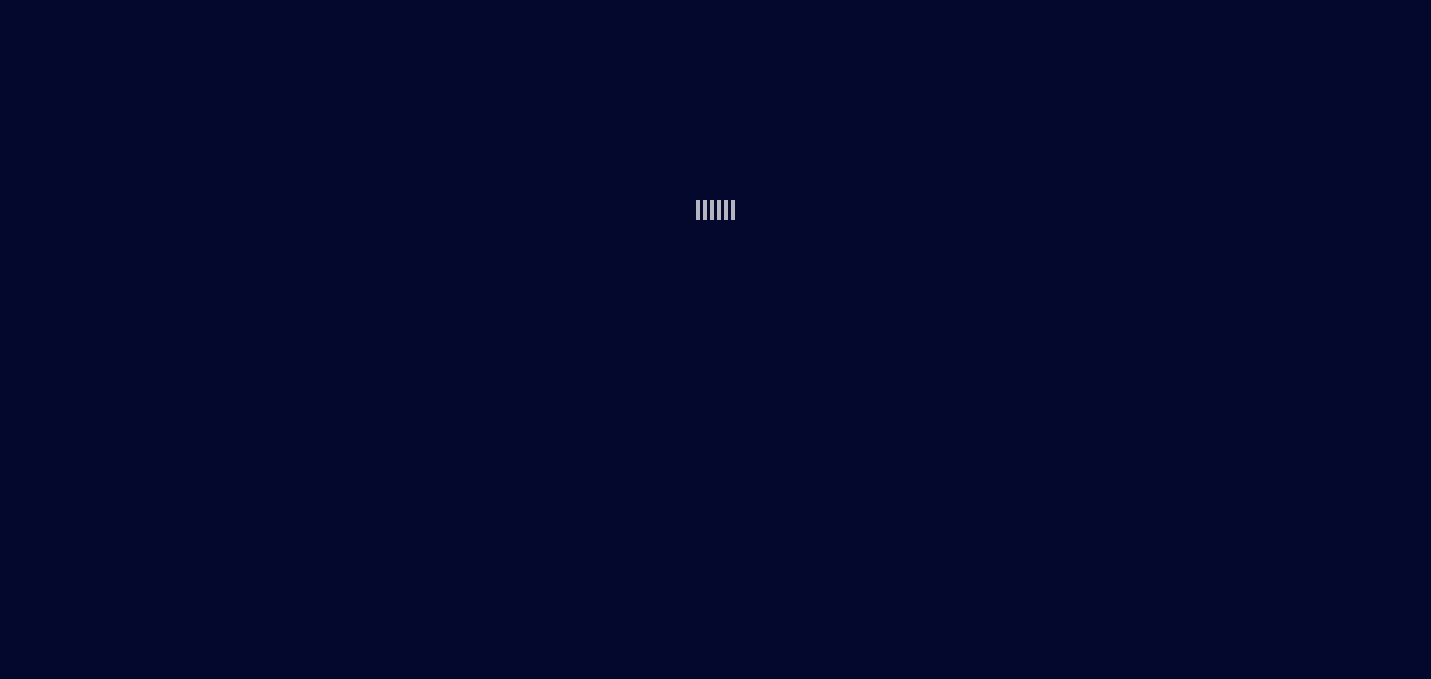 scroll, scrollTop: 0, scrollLeft: 0, axis: both 